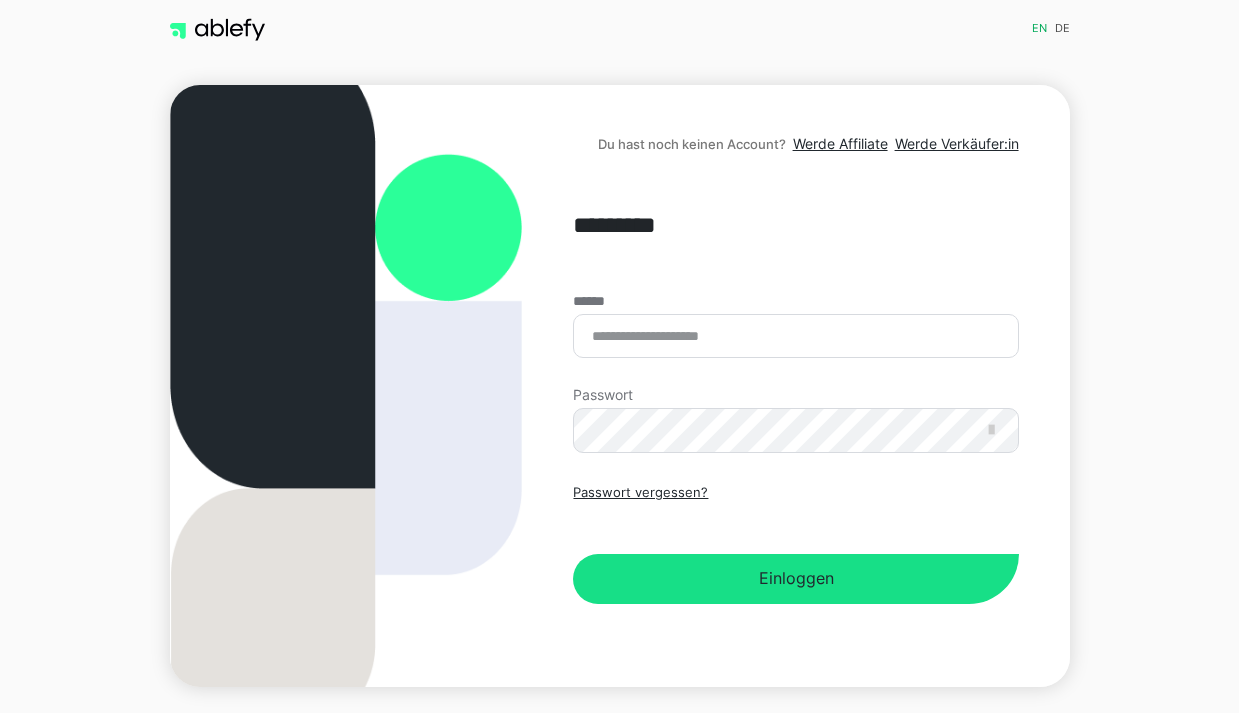 scroll, scrollTop: 0, scrollLeft: 0, axis: both 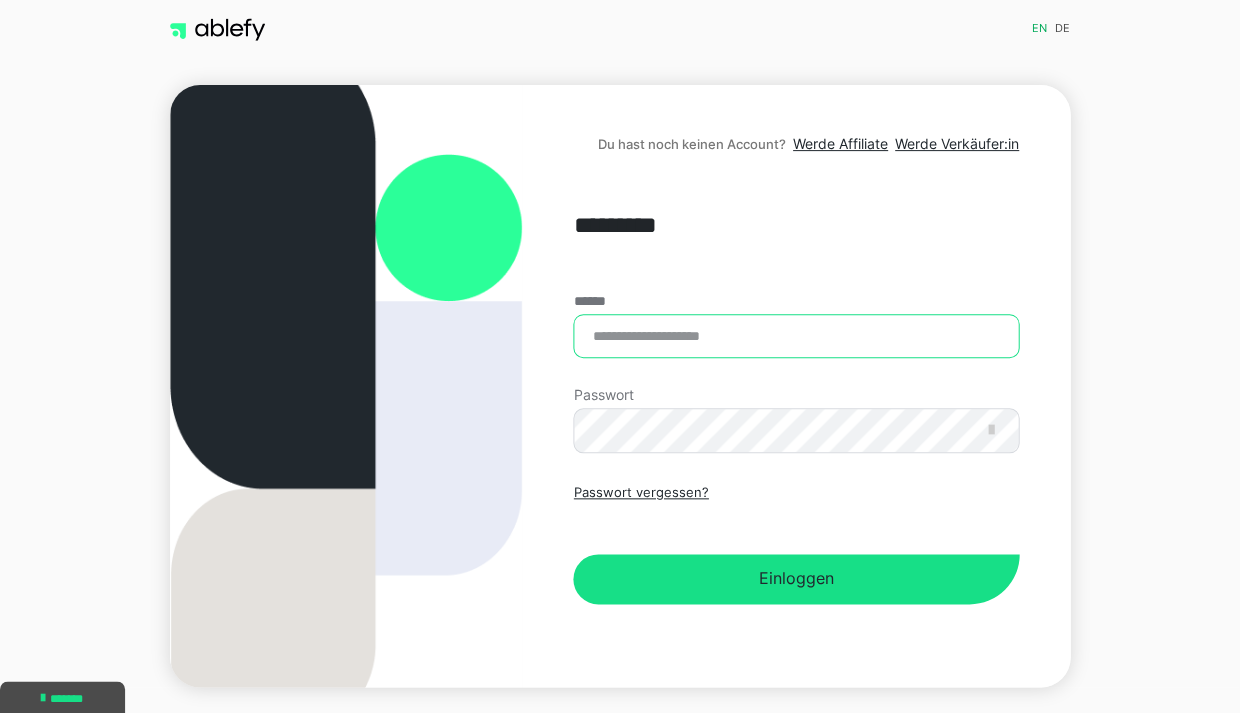 type on "**********" 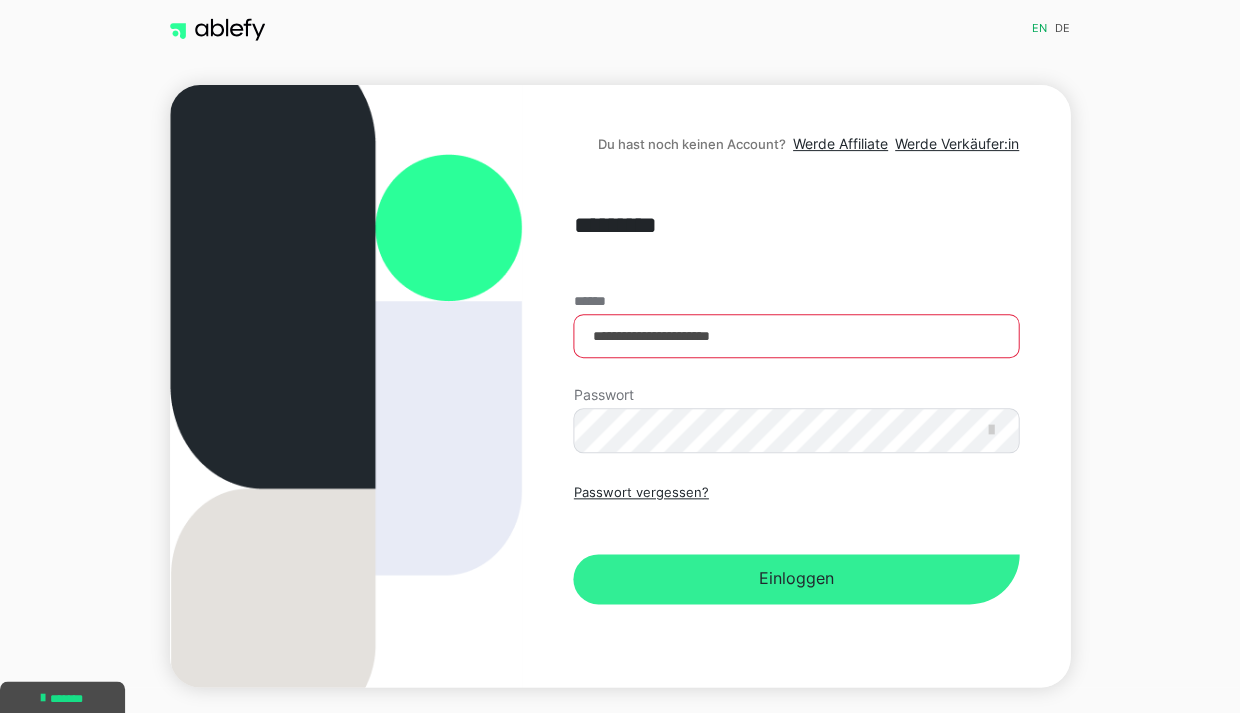 click on "Einloggen" at bounding box center [795, 579] 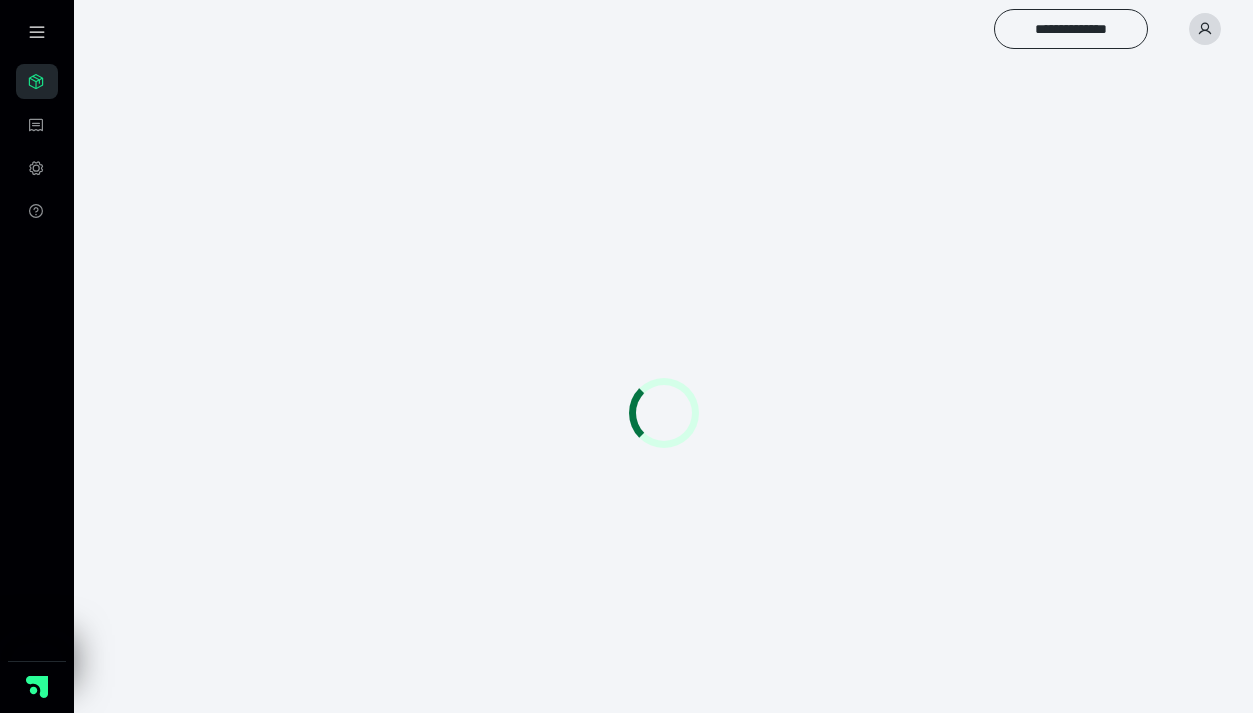scroll, scrollTop: 0, scrollLeft: 0, axis: both 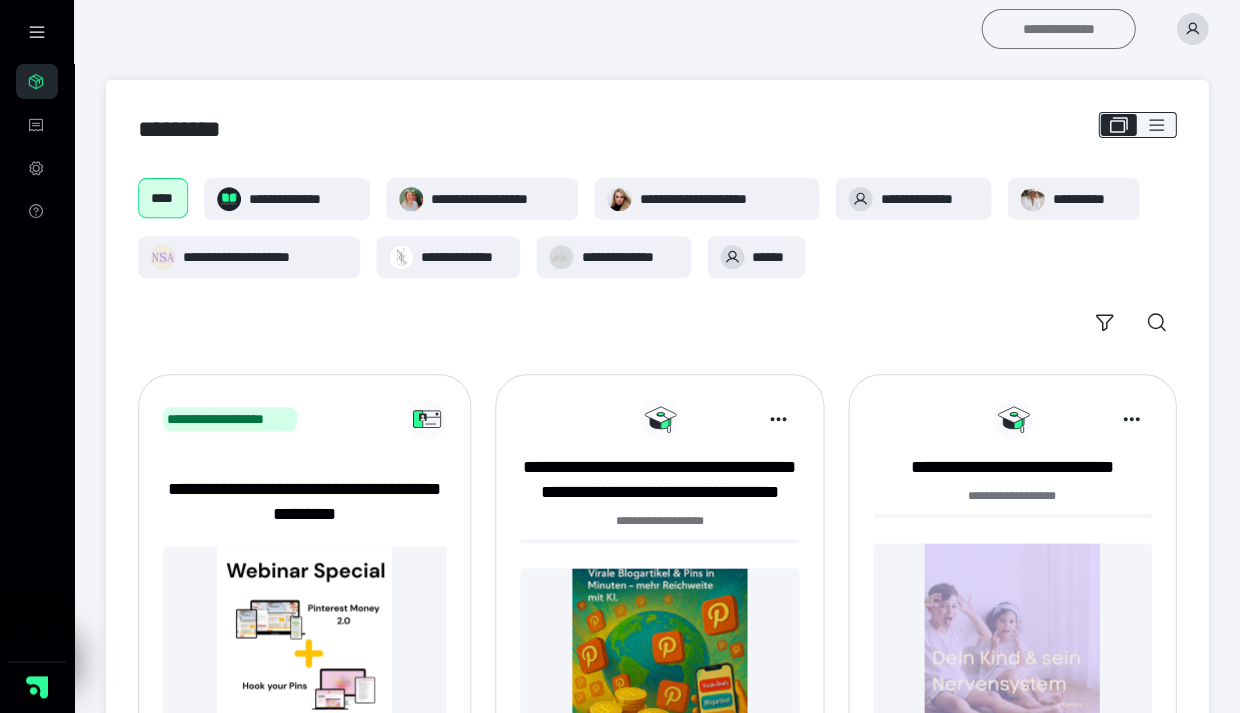 click on "**********" at bounding box center [1058, 29] 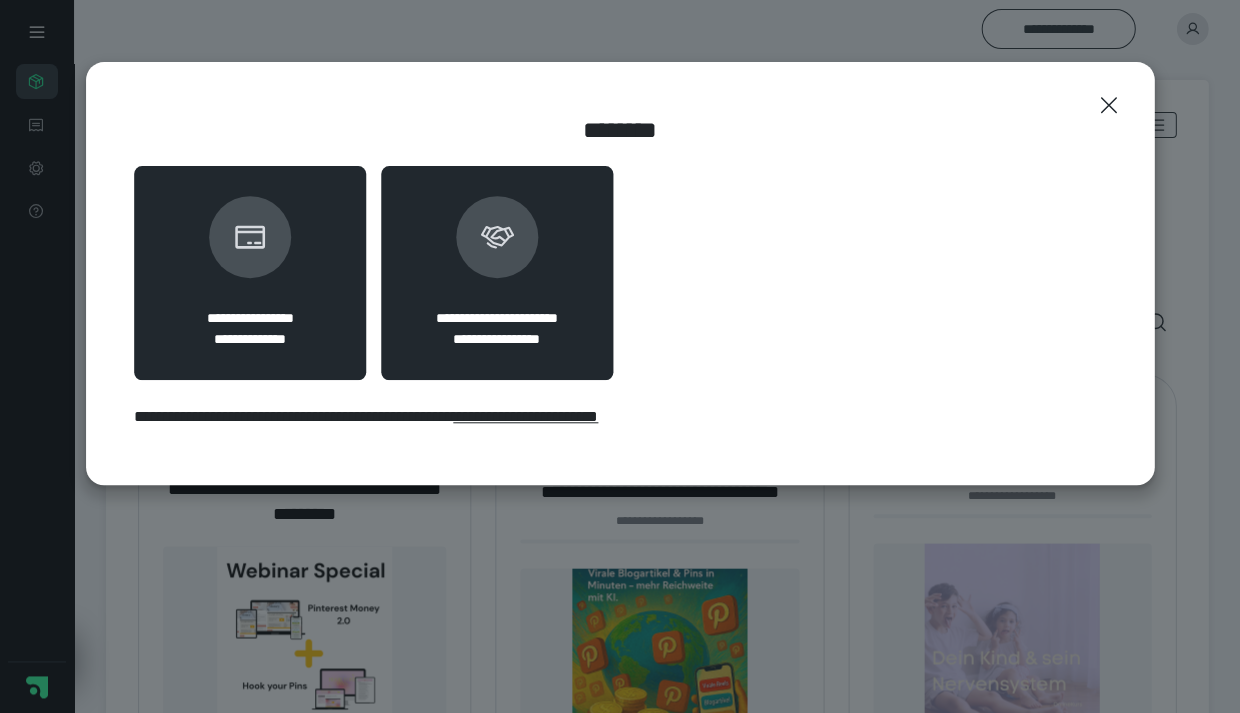 click on "**********" at bounding box center [497, 273] 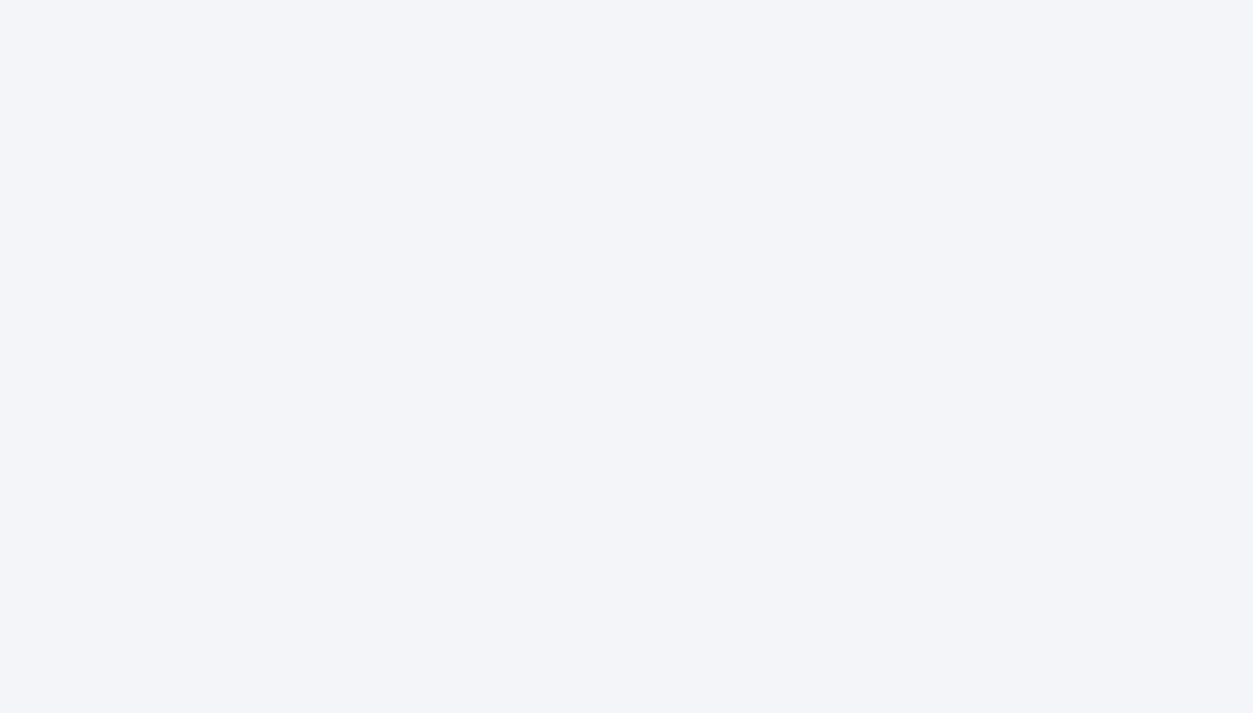 scroll, scrollTop: 0, scrollLeft: 0, axis: both 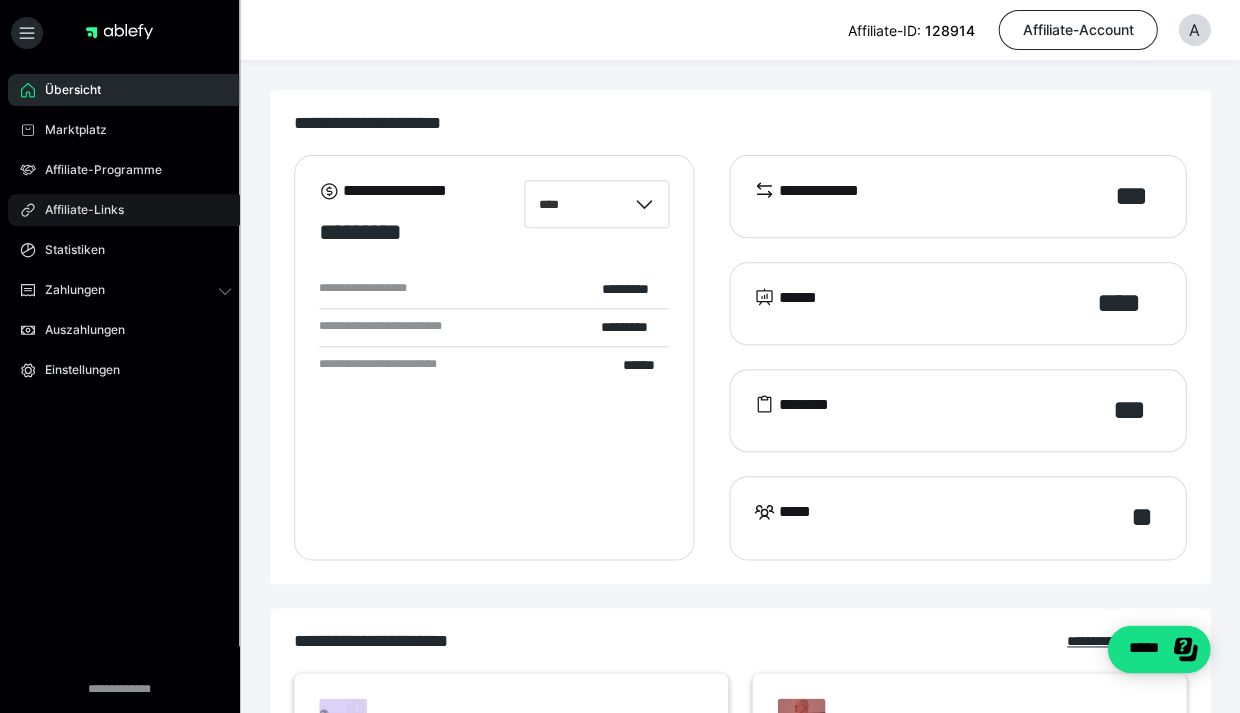 click on "Affiliate-Links" at bounding box center (77, 210) 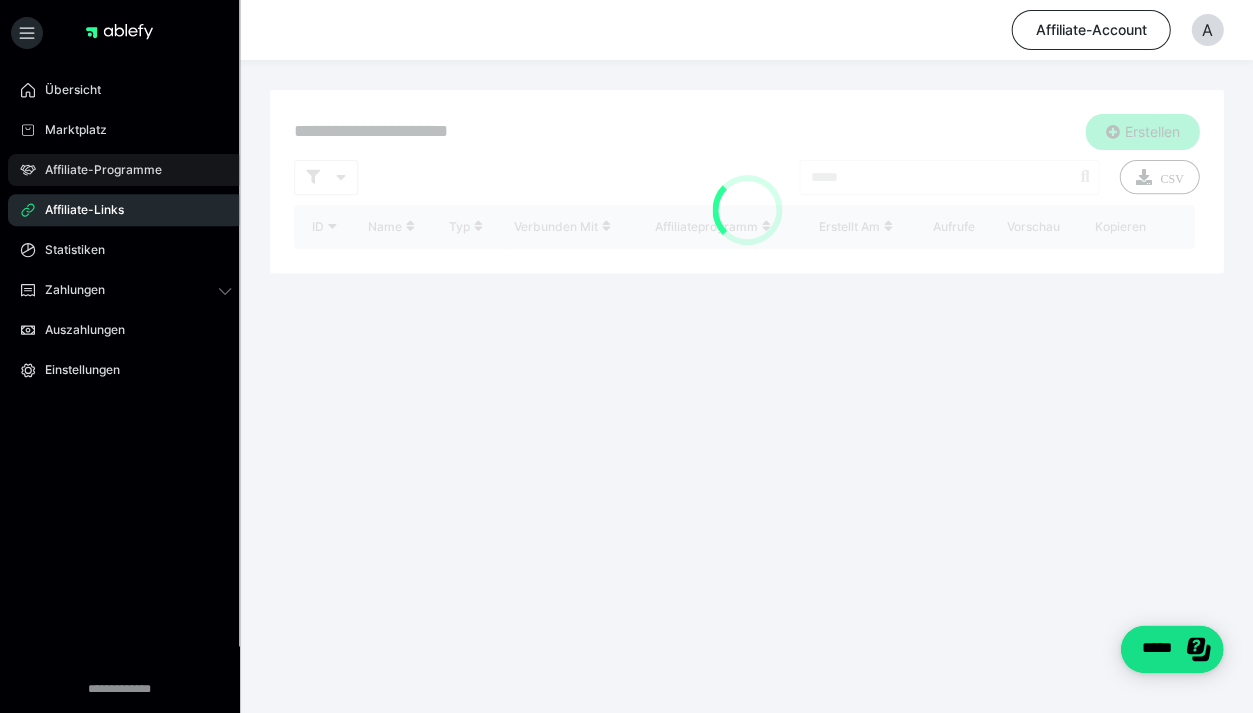 click on "Affiliate-Programme" at bounding box center [126, 170] 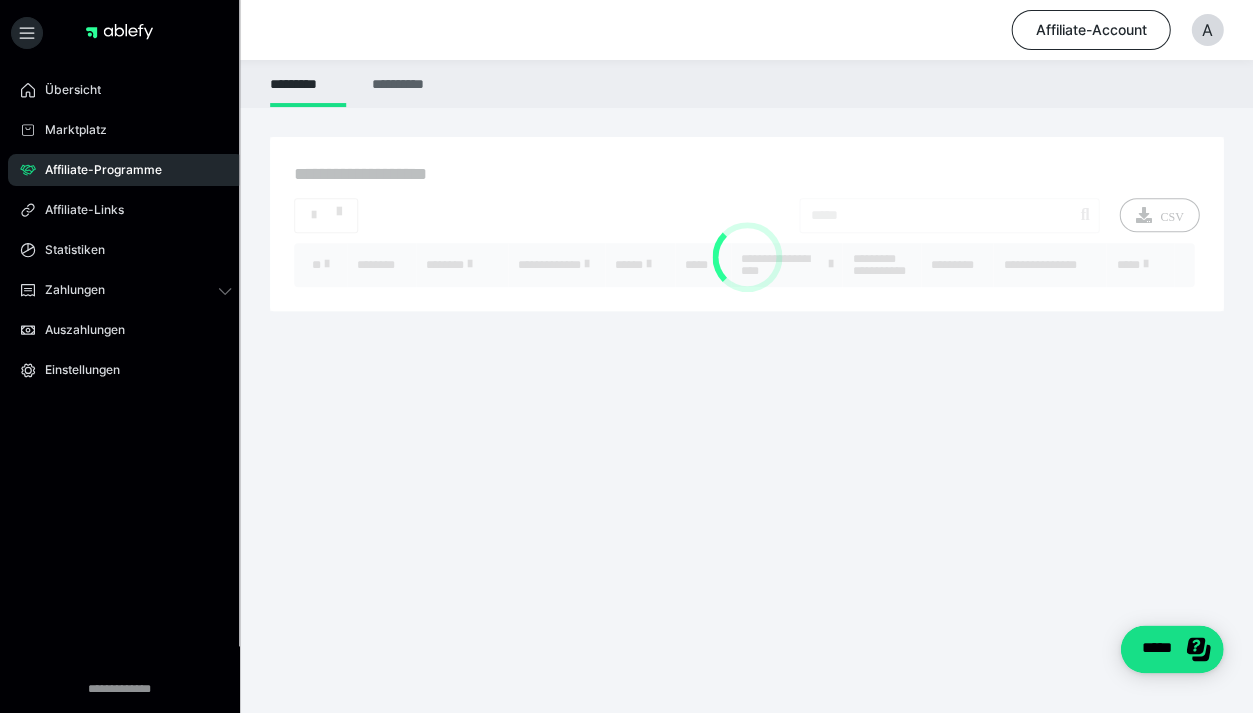 click on "**********" at bounding box center (400, 83) 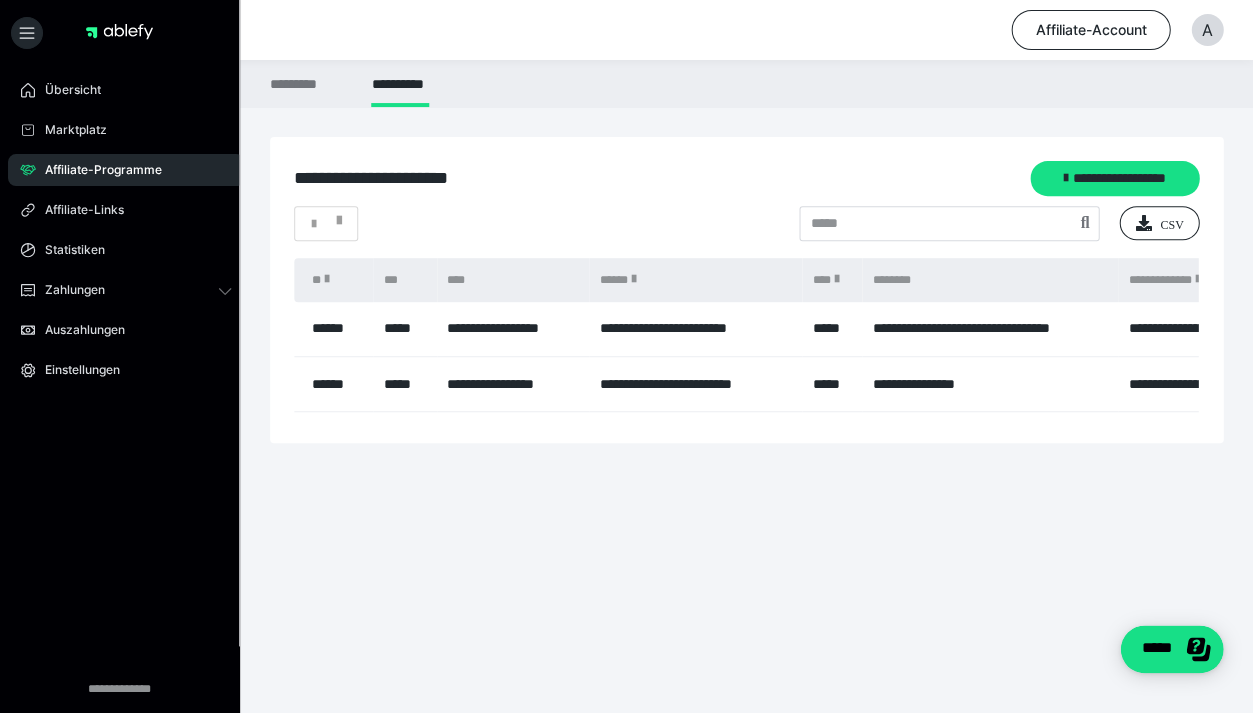scroll, scrollTop: 0, scrollLeft: 0, axis: both 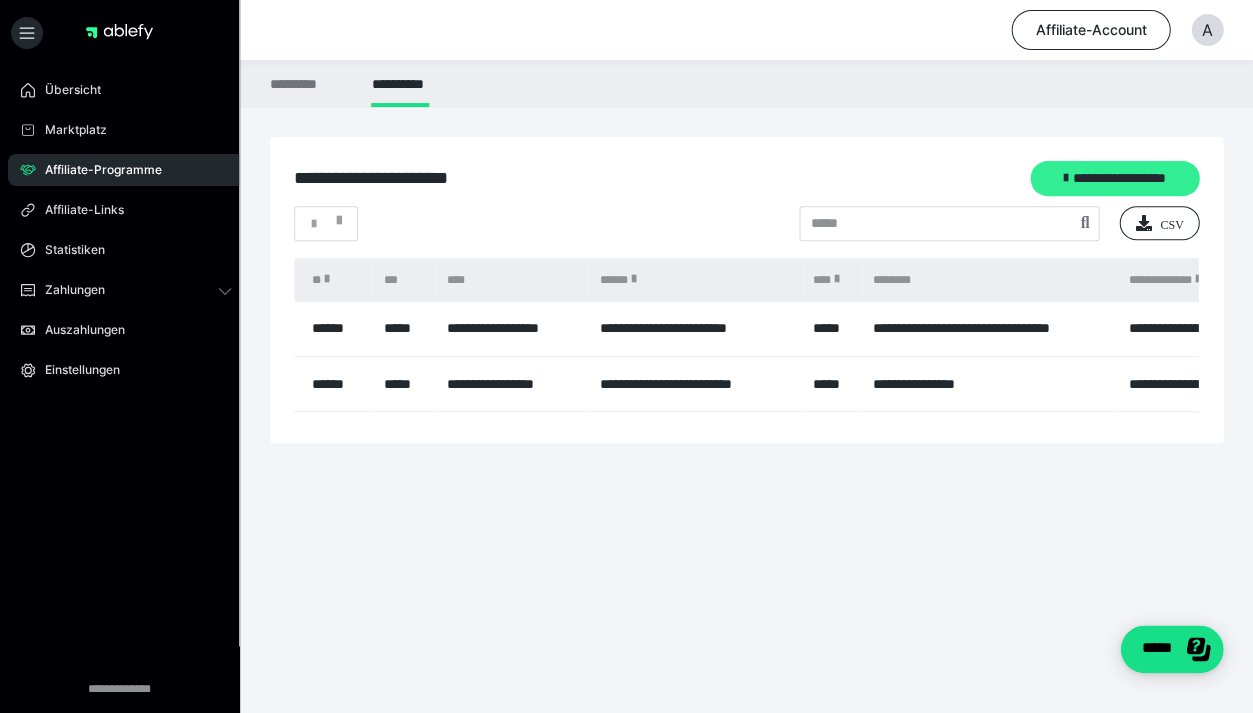 click at bounding box center [1066, 178] 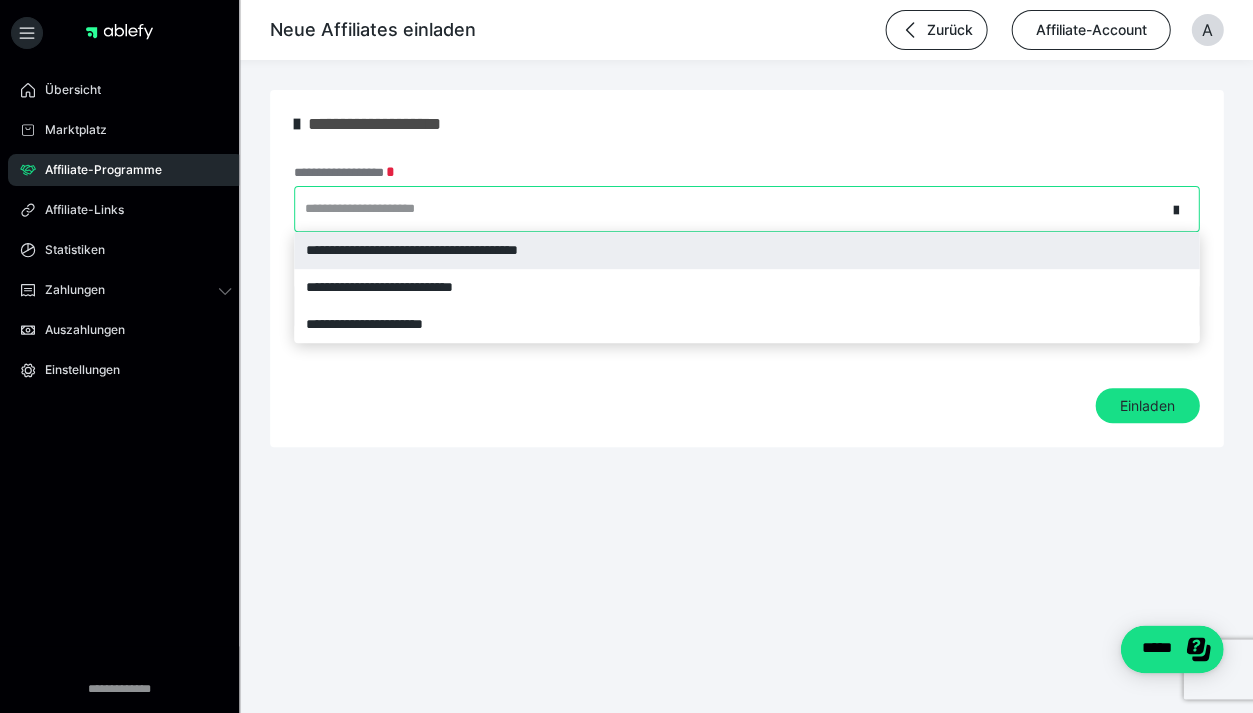 click on "**********" at bounding box center [381, 209] 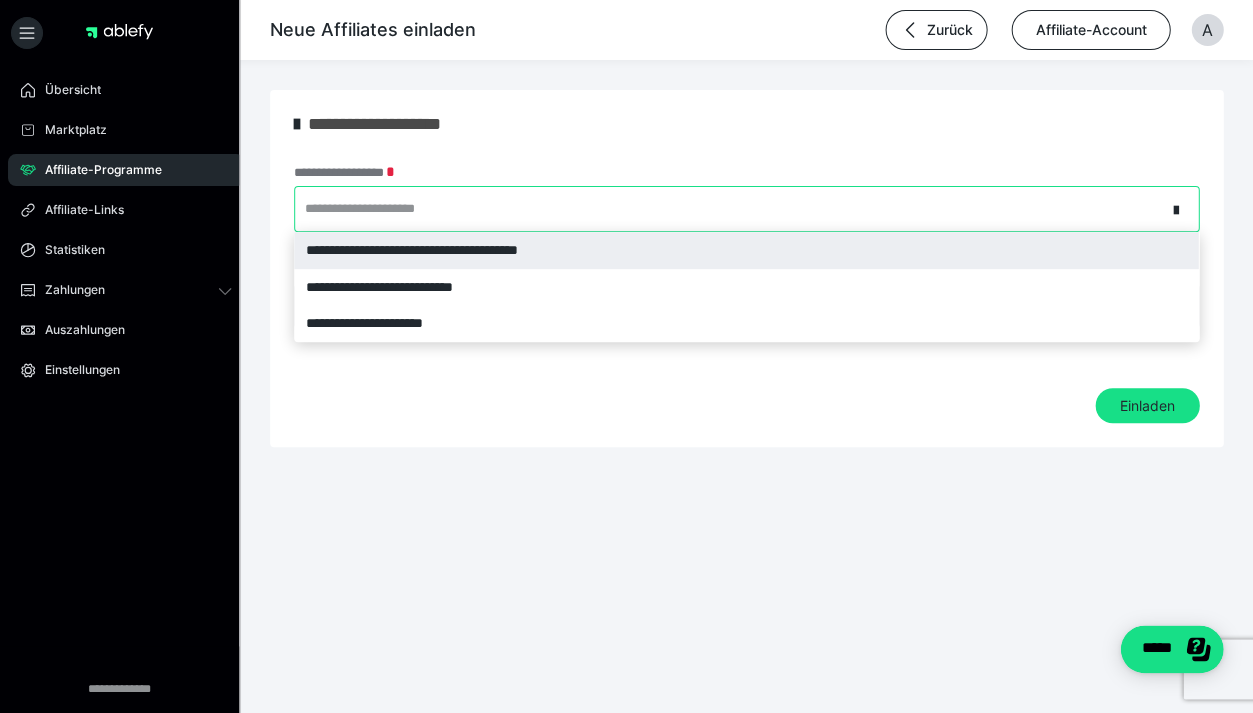 click on "**********" at bounding box center (746, 250) 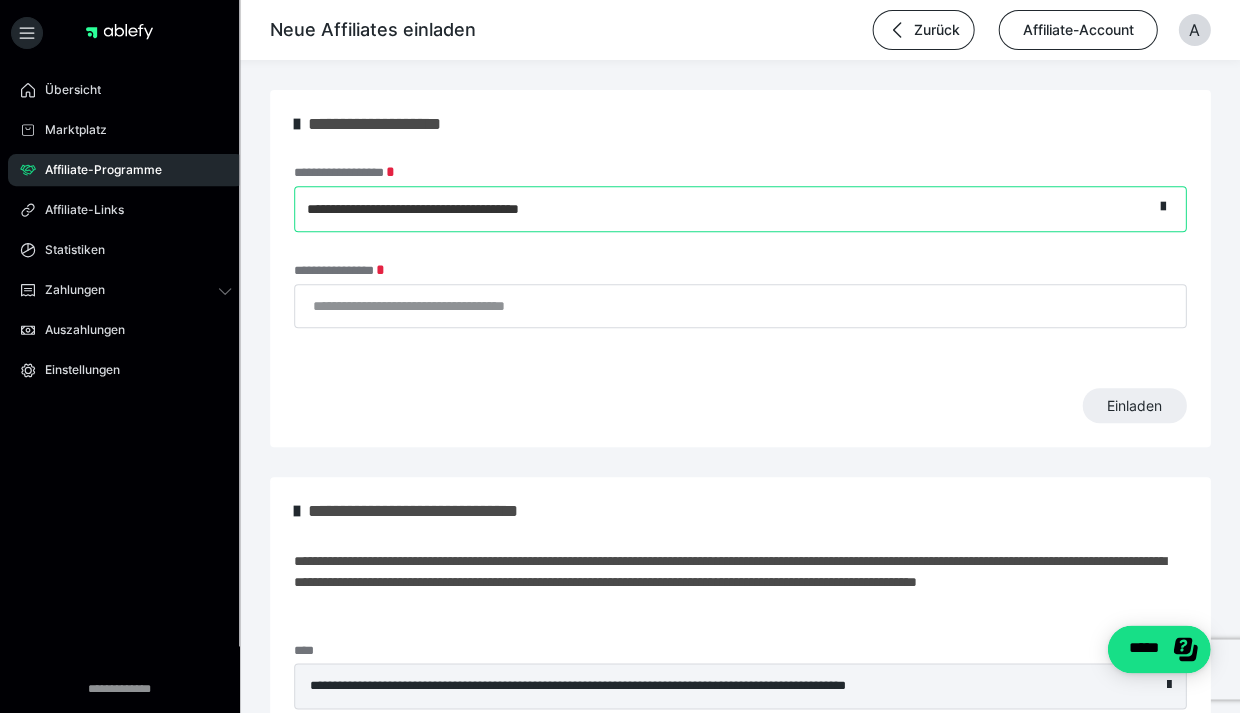 click on "**********" at bounding box center (446, 208) 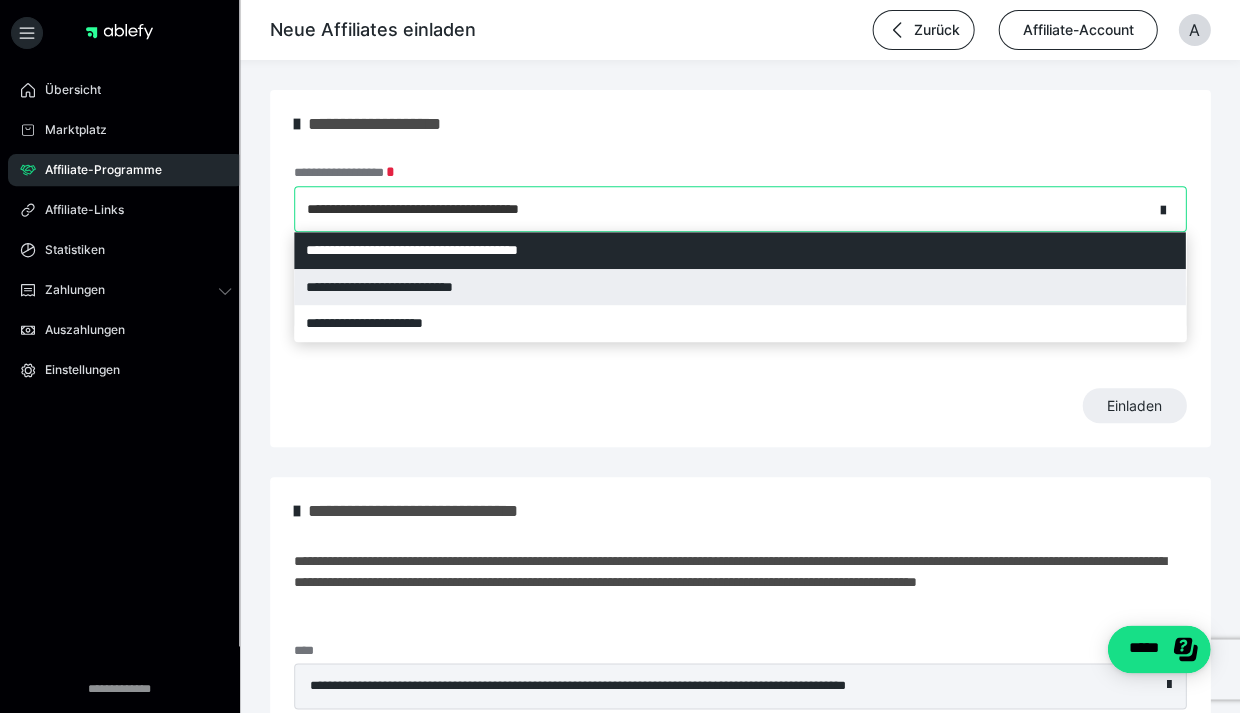 click on "**********" at bounding box center (739, 287) 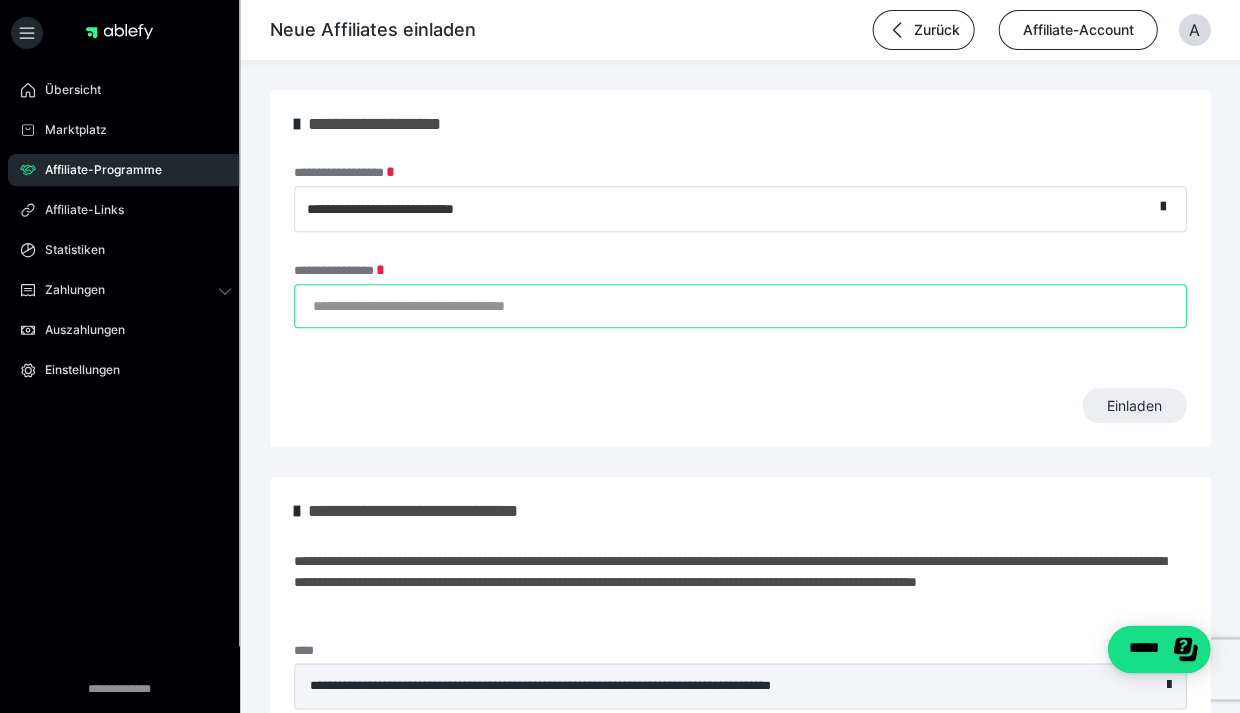 click on "**********" at bounding box center [740, 306] 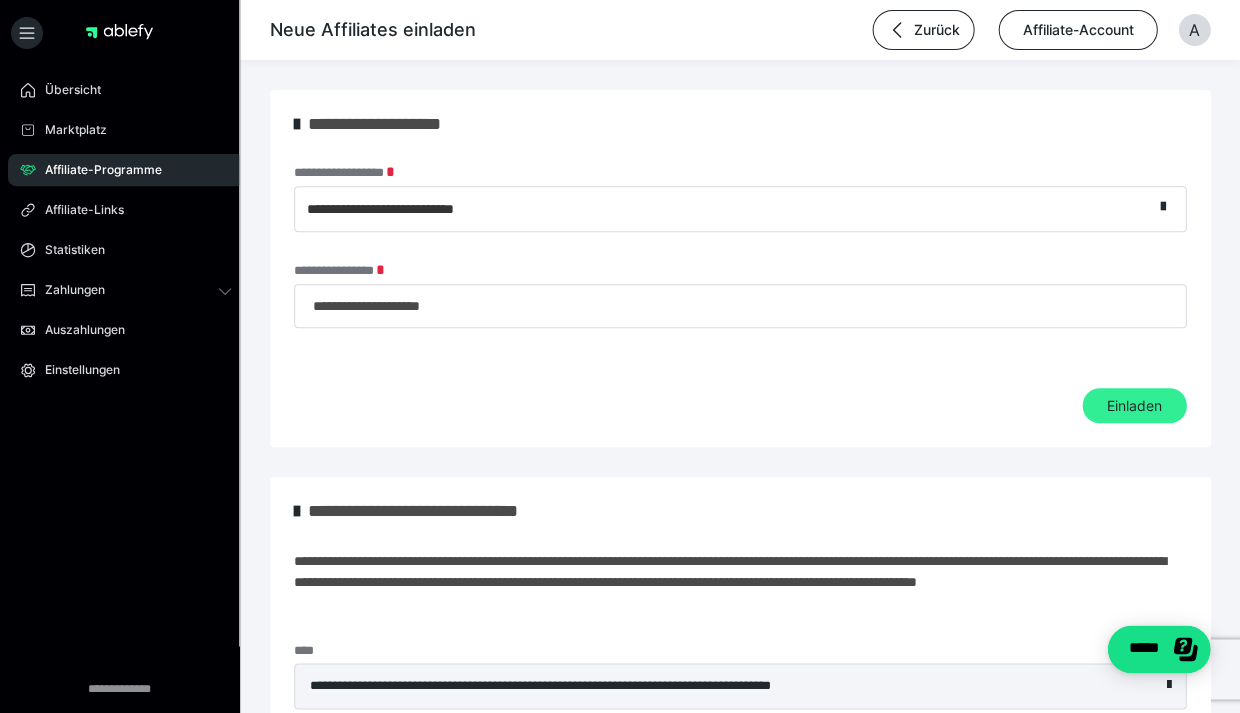 click on "Einladen" at bounding box center (1134, 406) 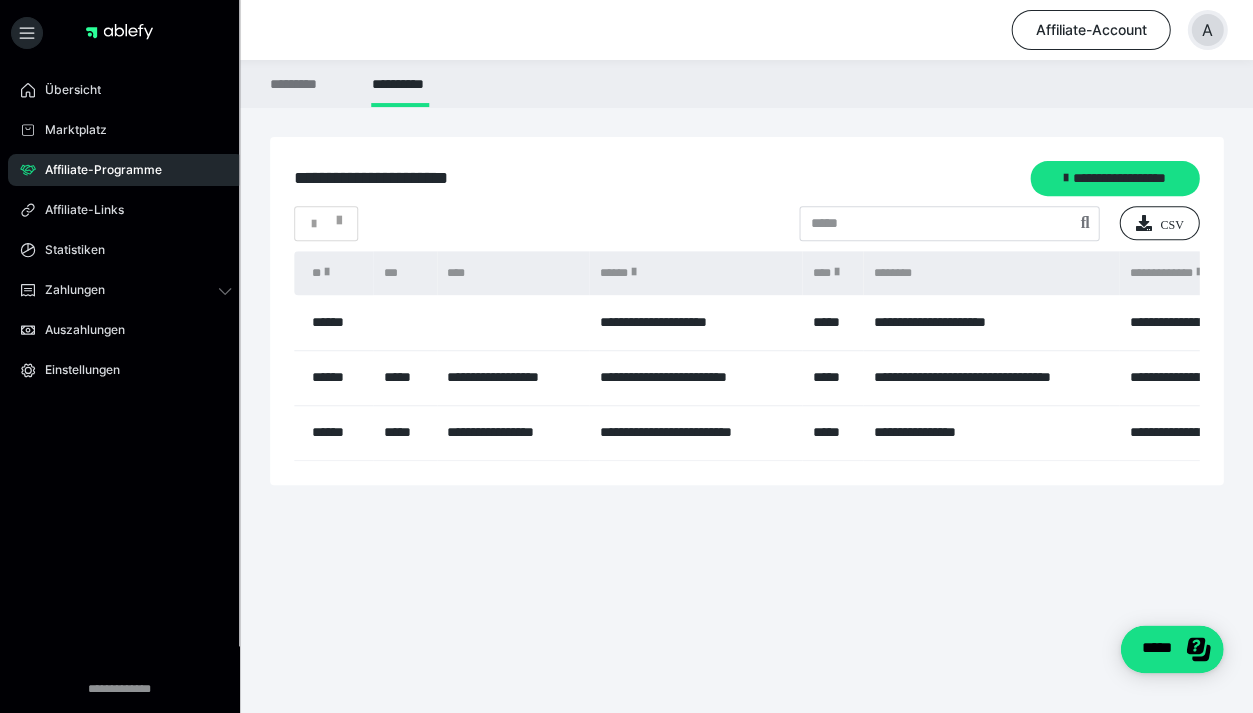 click on "A" at bounding box center (1207, 30) 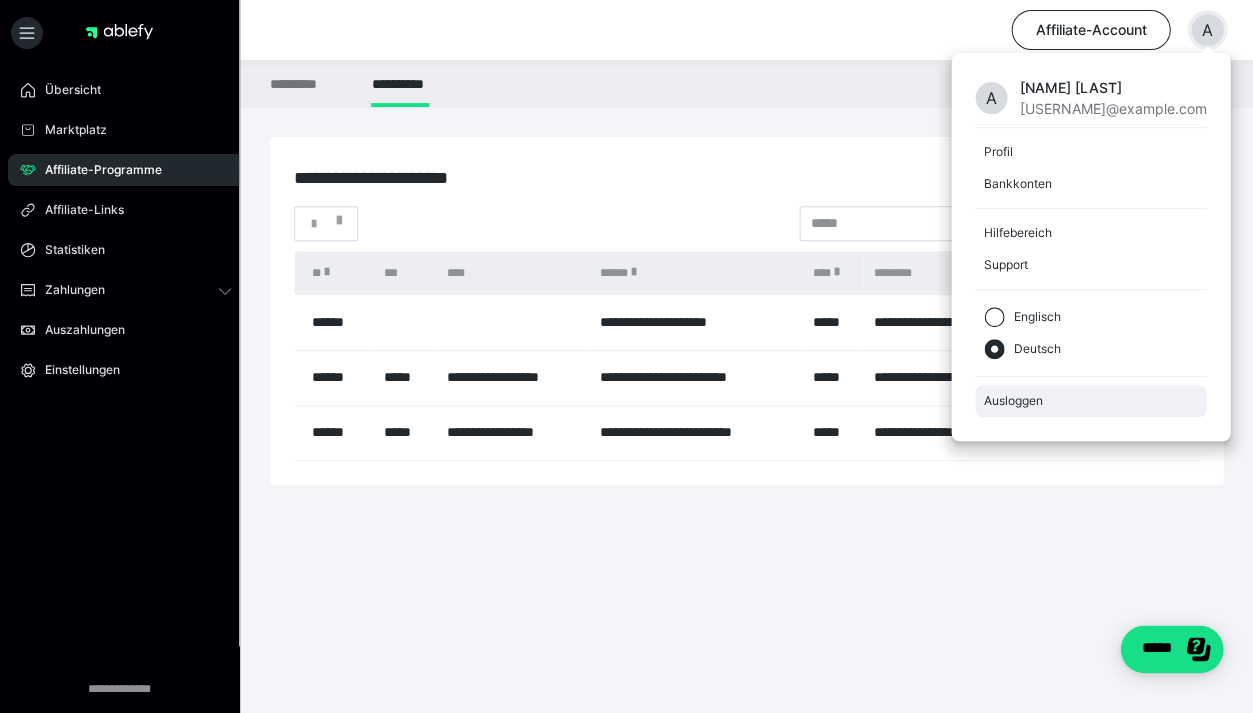 click on "Ausloggen" at bounding box center [1090, 401] 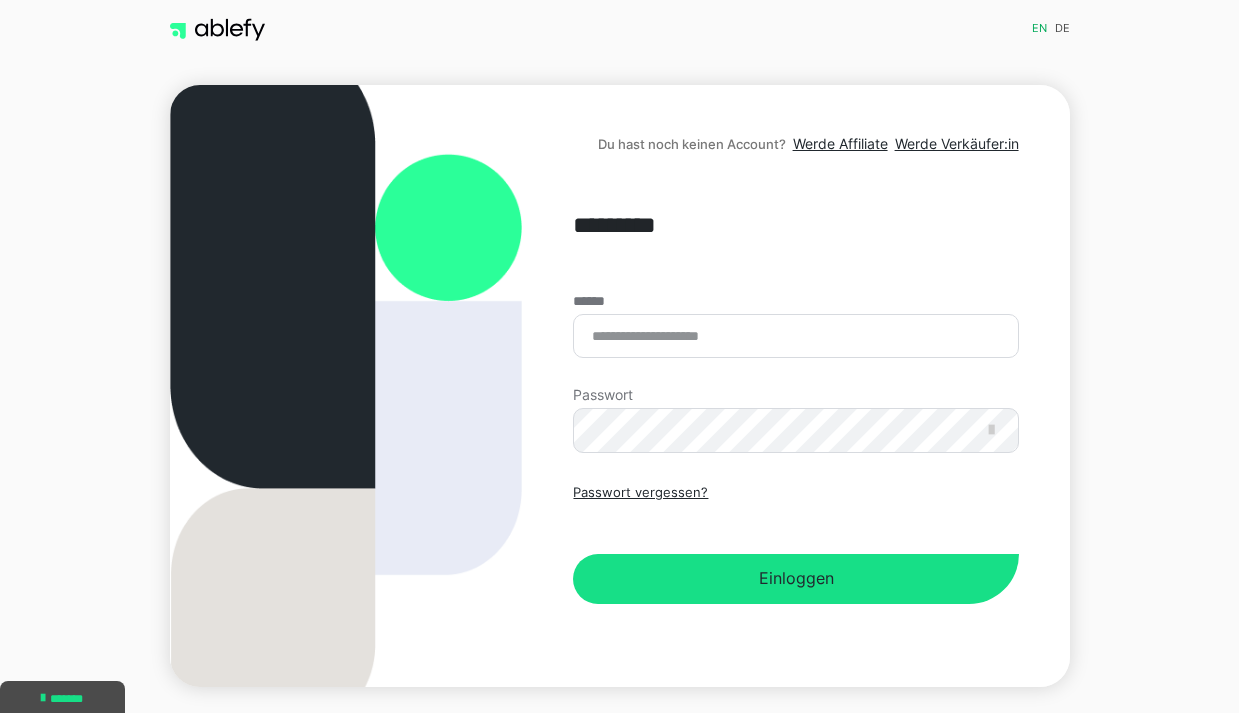 scroll, scrollTop: 0, scrollLeft: 0, axis: both 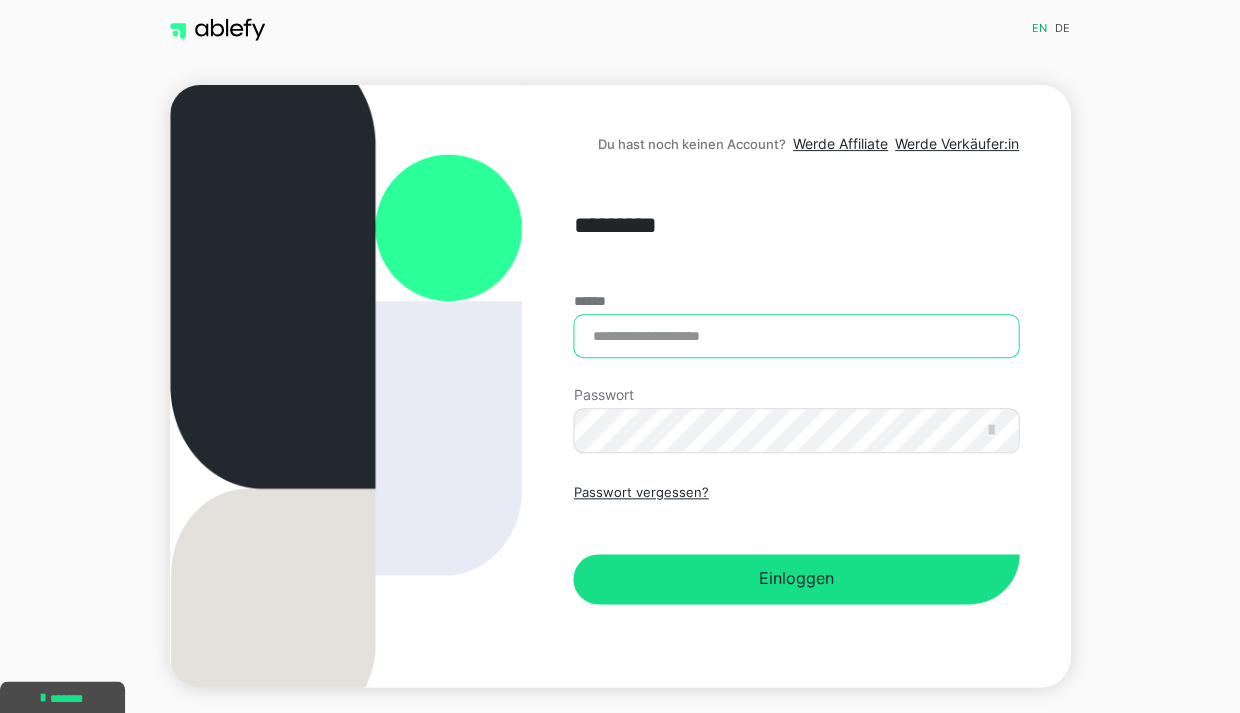 type on "**********" 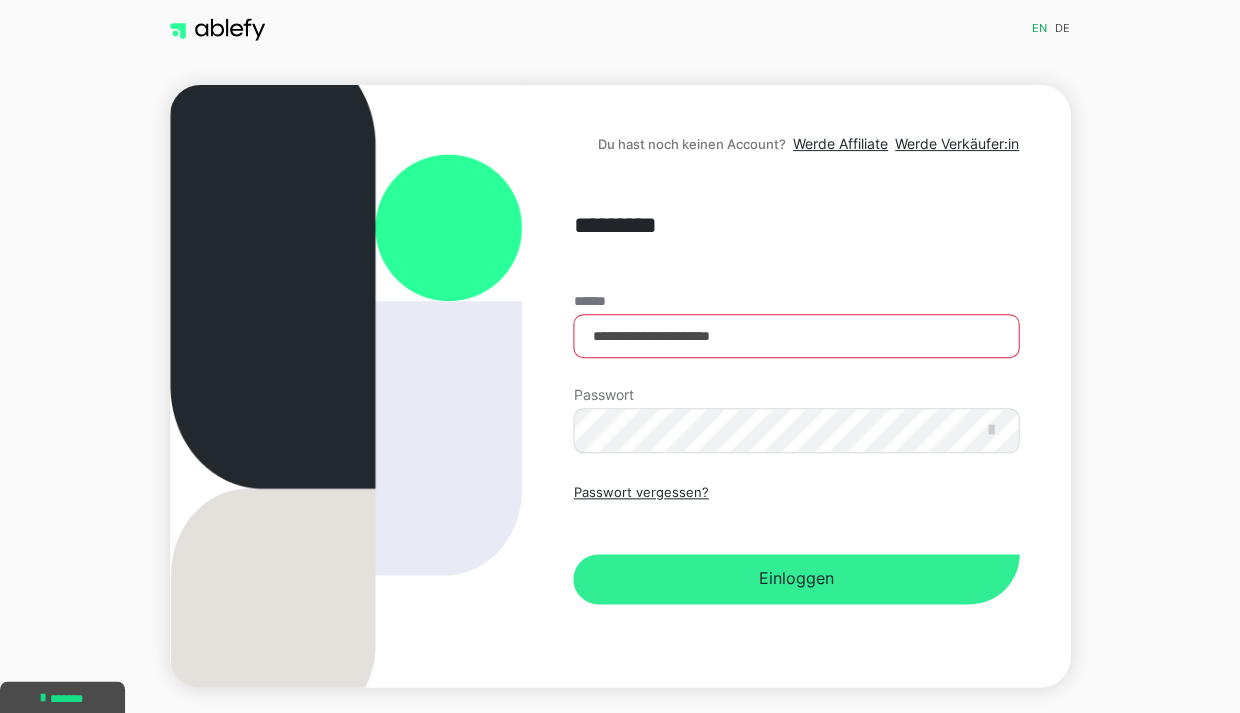 click on "Einloggen" at bounding box center [795, 579] 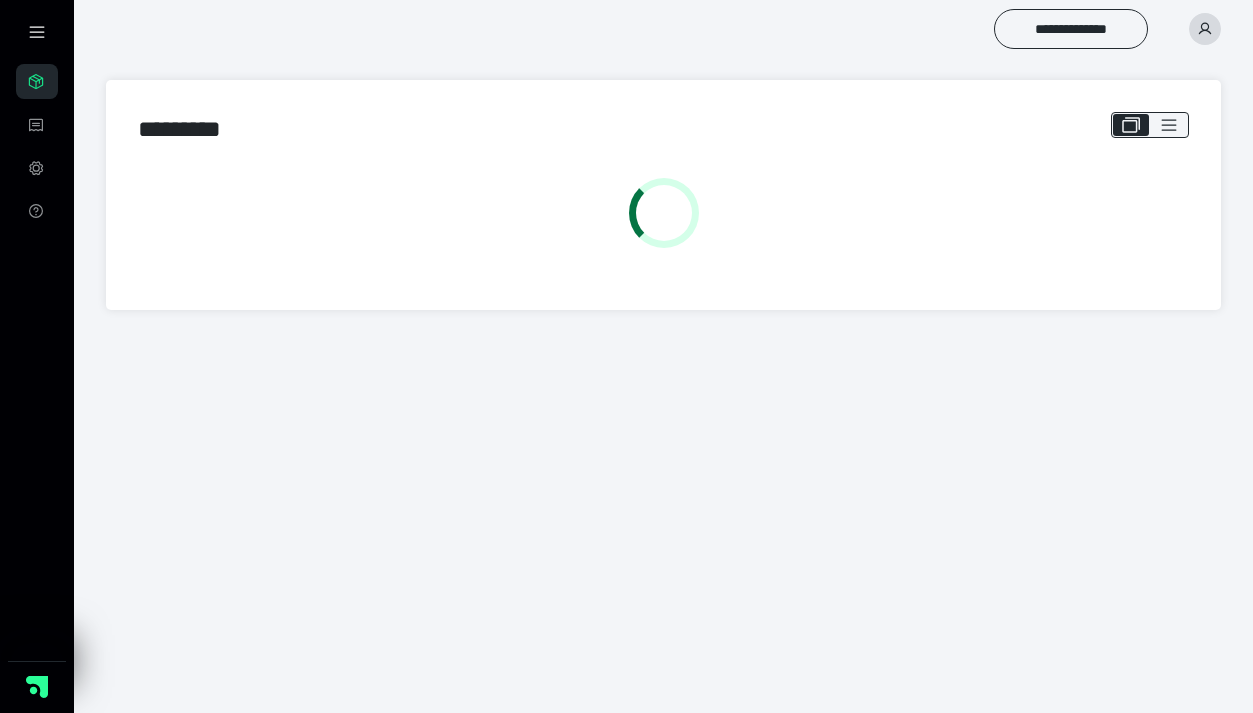 scroll, scrollTop: 0, scrollLeft: 0, axis: both 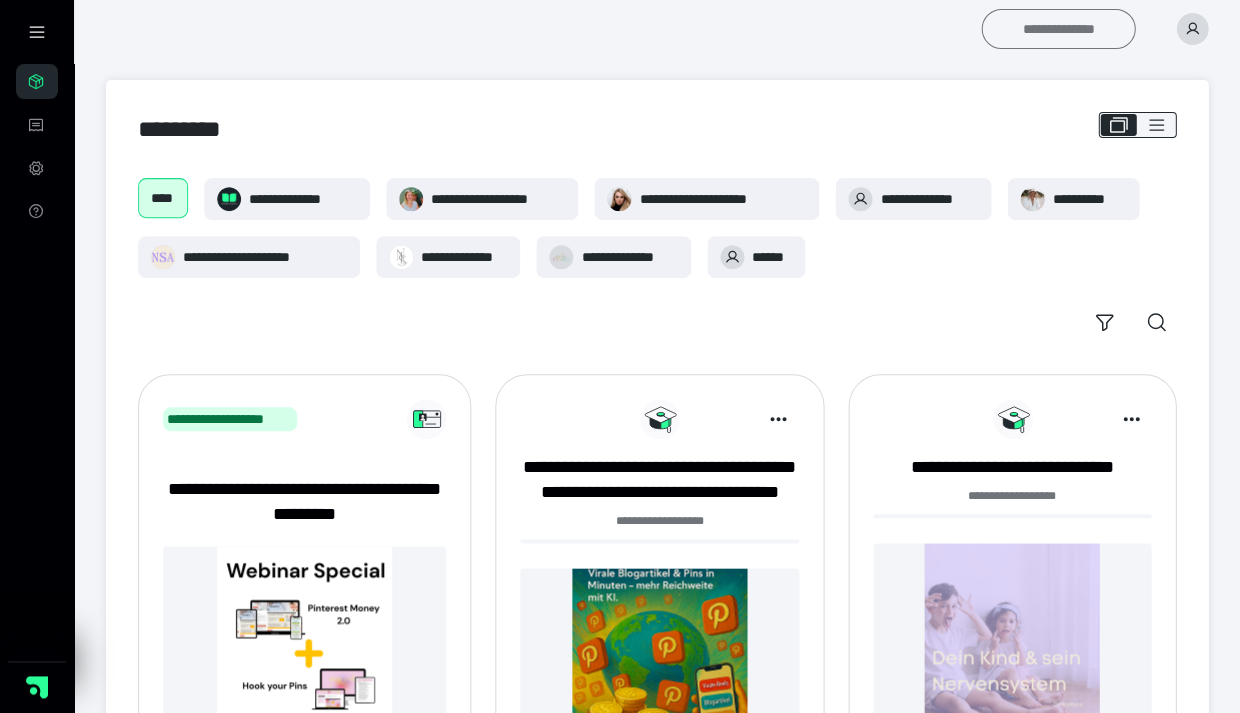 click on "**********" at bounding box center [1058, 29] 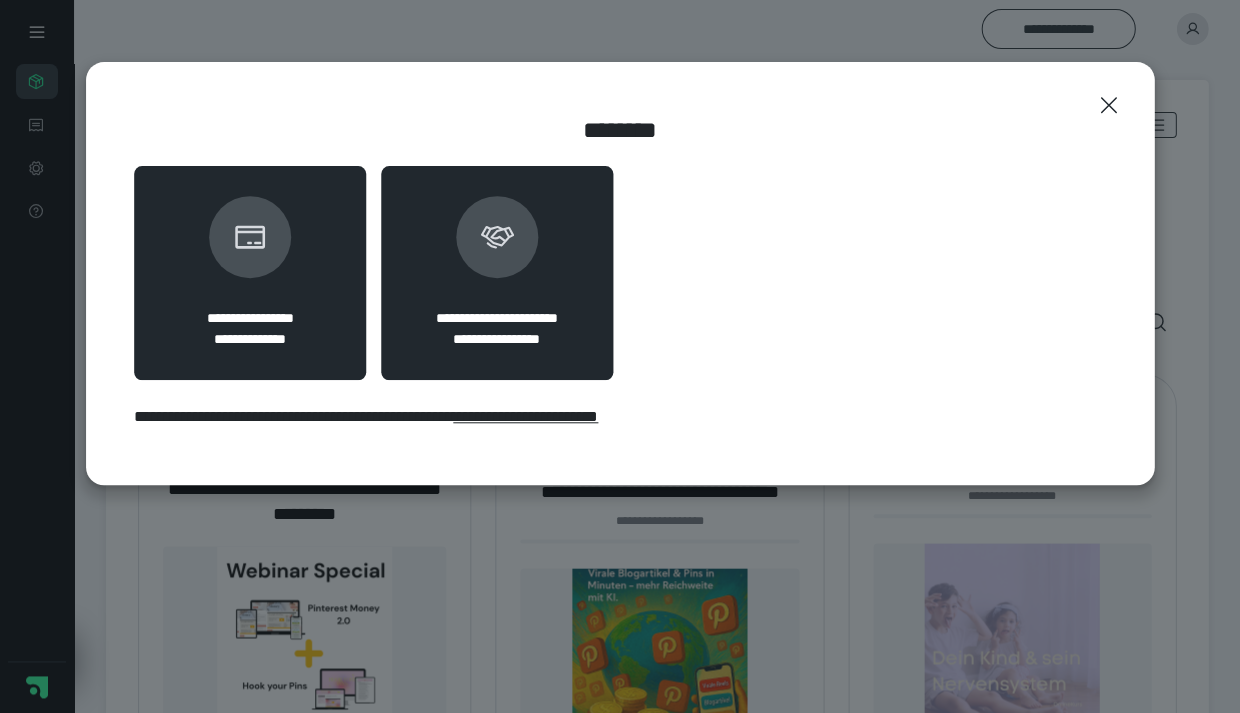 click on "**********" at bounding box center (496, 339) 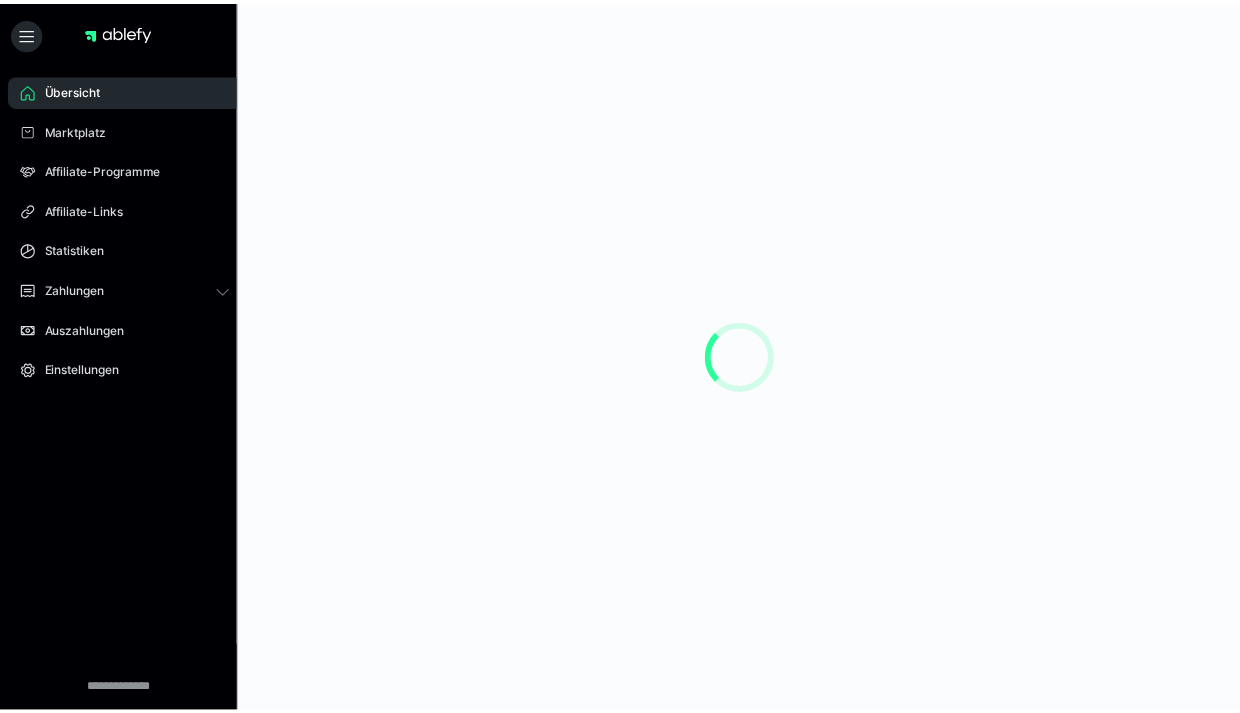 scroll, scrollTop: 0, scrollLeft: 0, axis: both 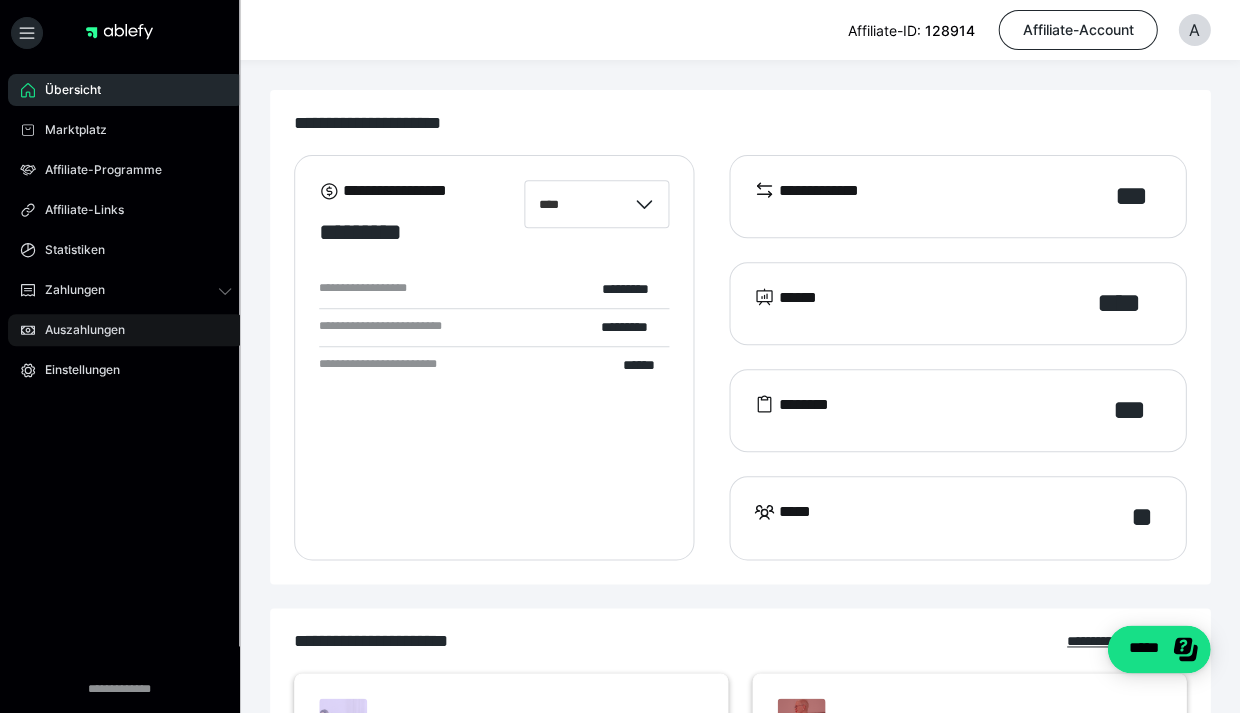 click on "Auszahlungen" at bounding box center [126, 330] 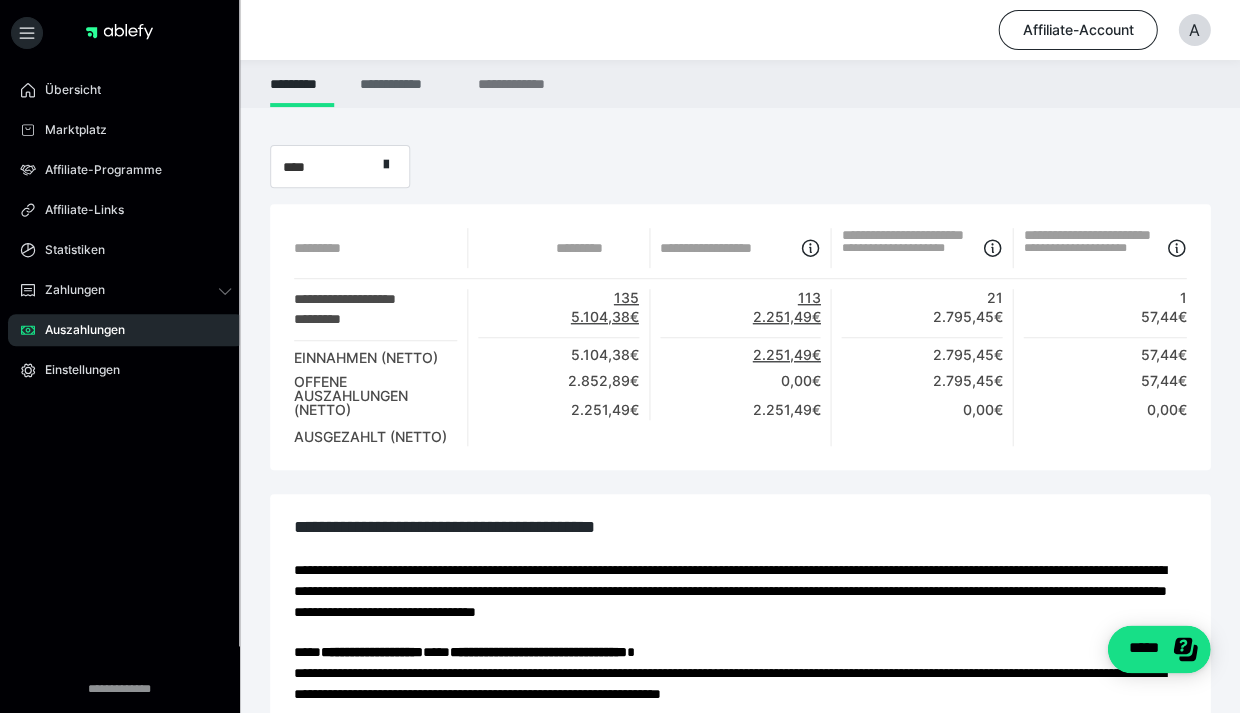 click on "**********" at bounding box center [405, 83] 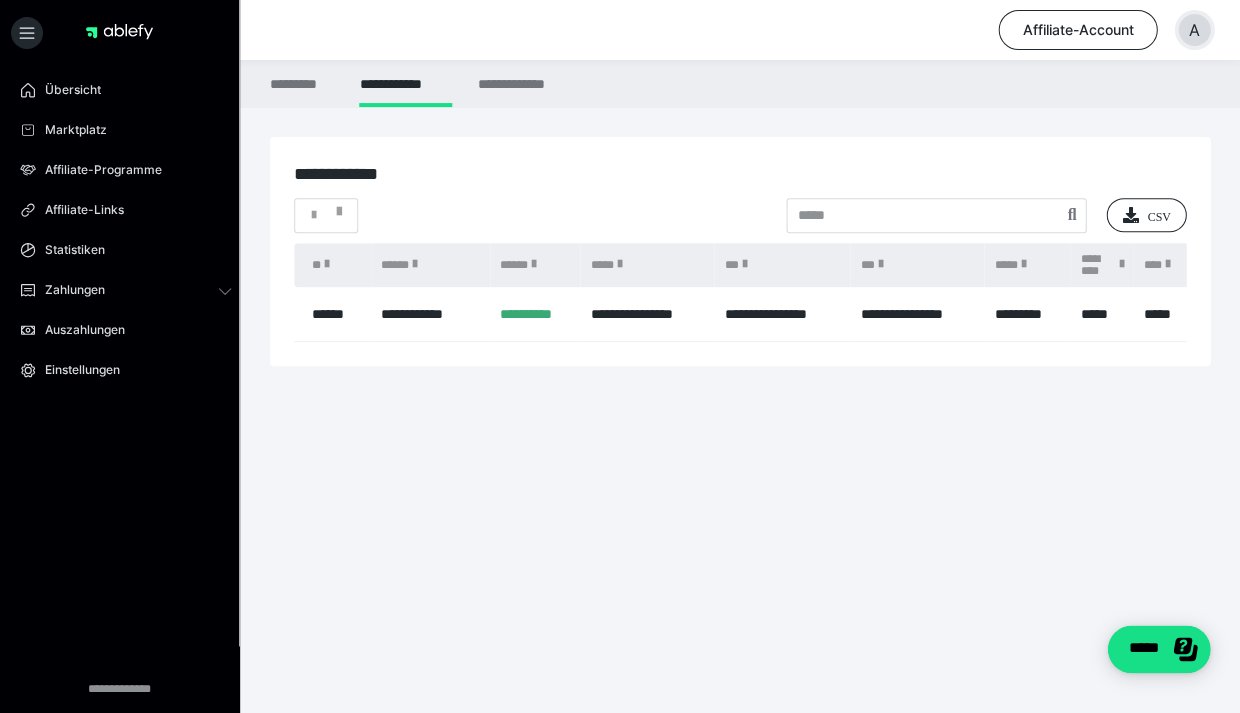 click on "A" at bounding box center (1194, 30) 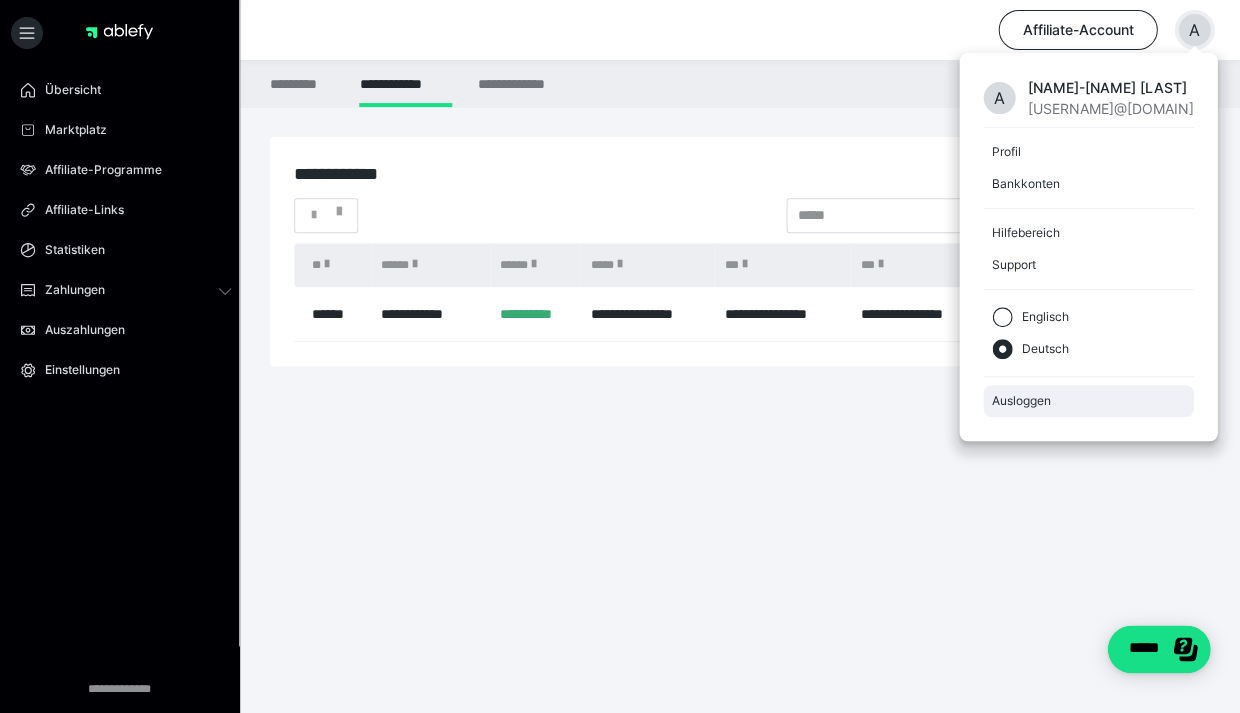 click on "Ausloggen" at bounding box center (1088, 401) 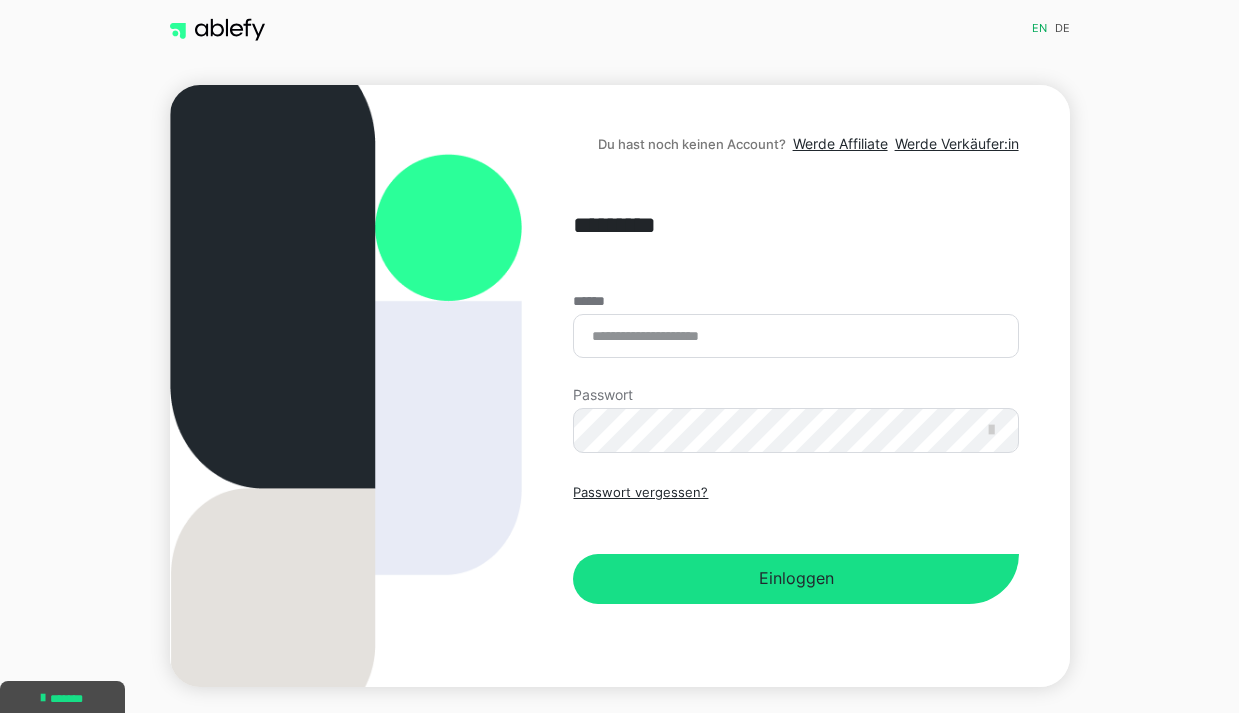 scroll, scrollTop: 0, scrollLeft: 0, axis: both 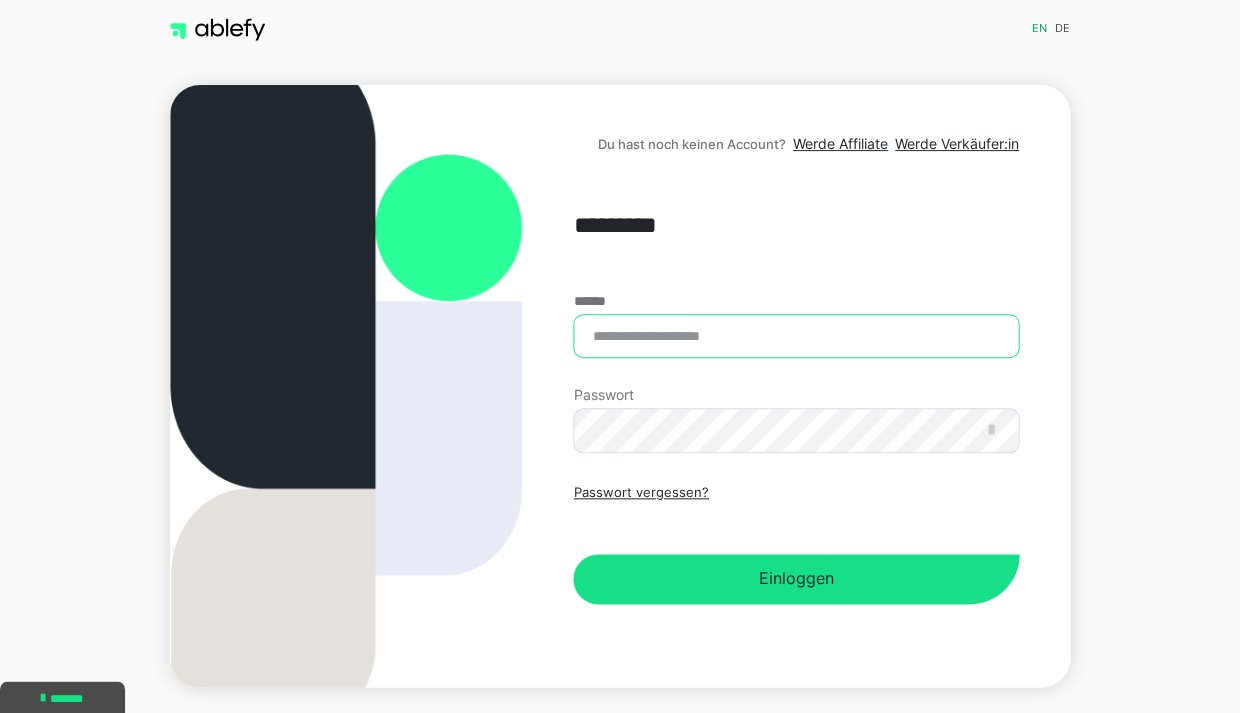 click on "******" at bounding box center [795, 336] 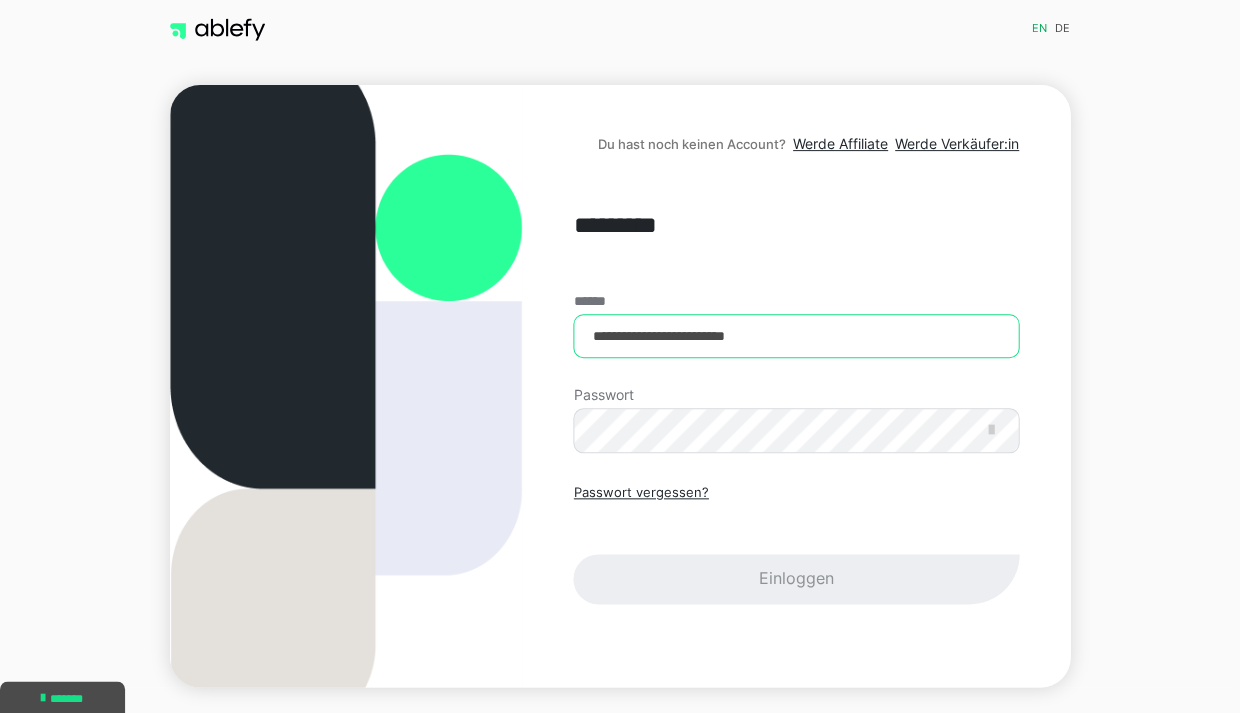 type on "**********" 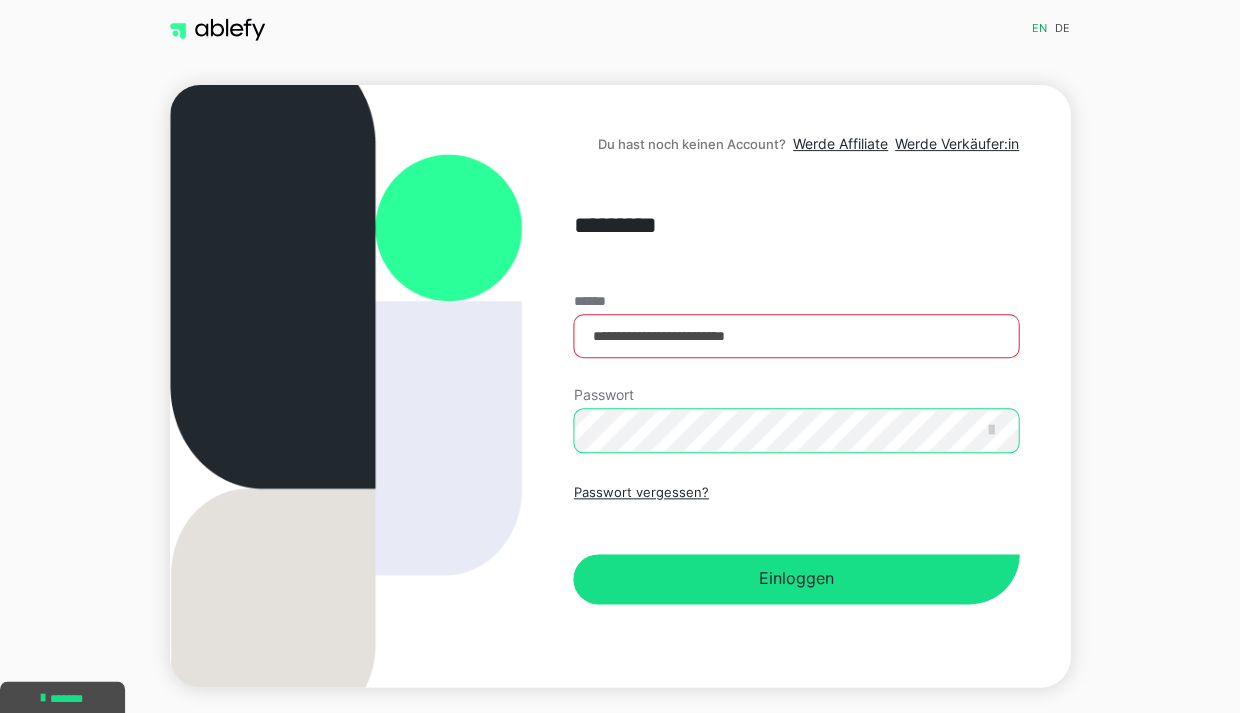 click on "Einloggen" at bounding box center (795, 579) 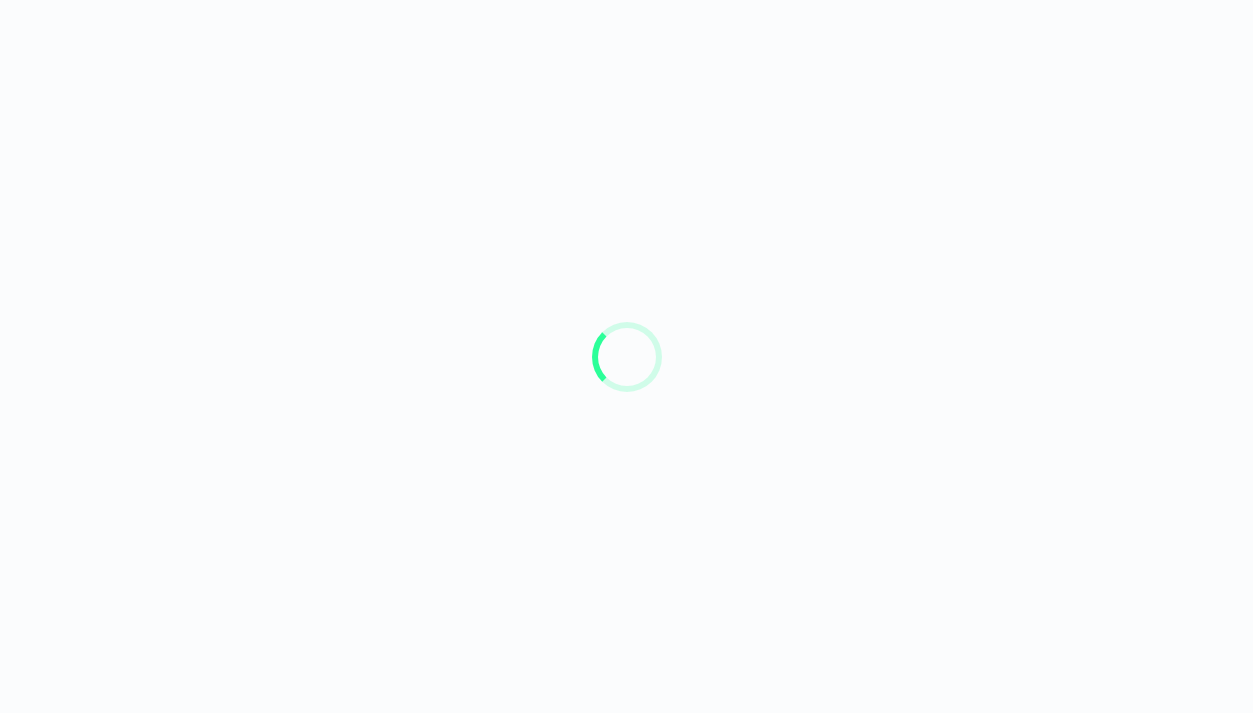scroll, scrollTop: 0, scrollLeft: 0, axis: both 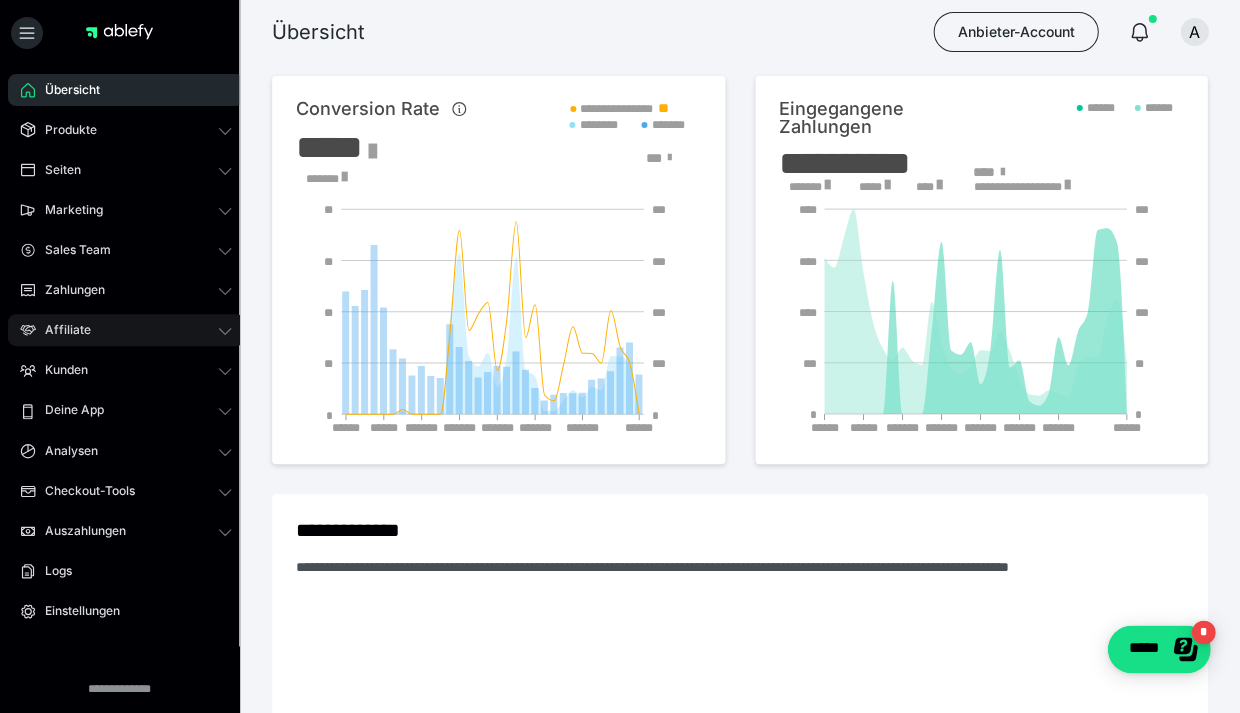 click on "Affiliate" at bounding box center [126, 330] 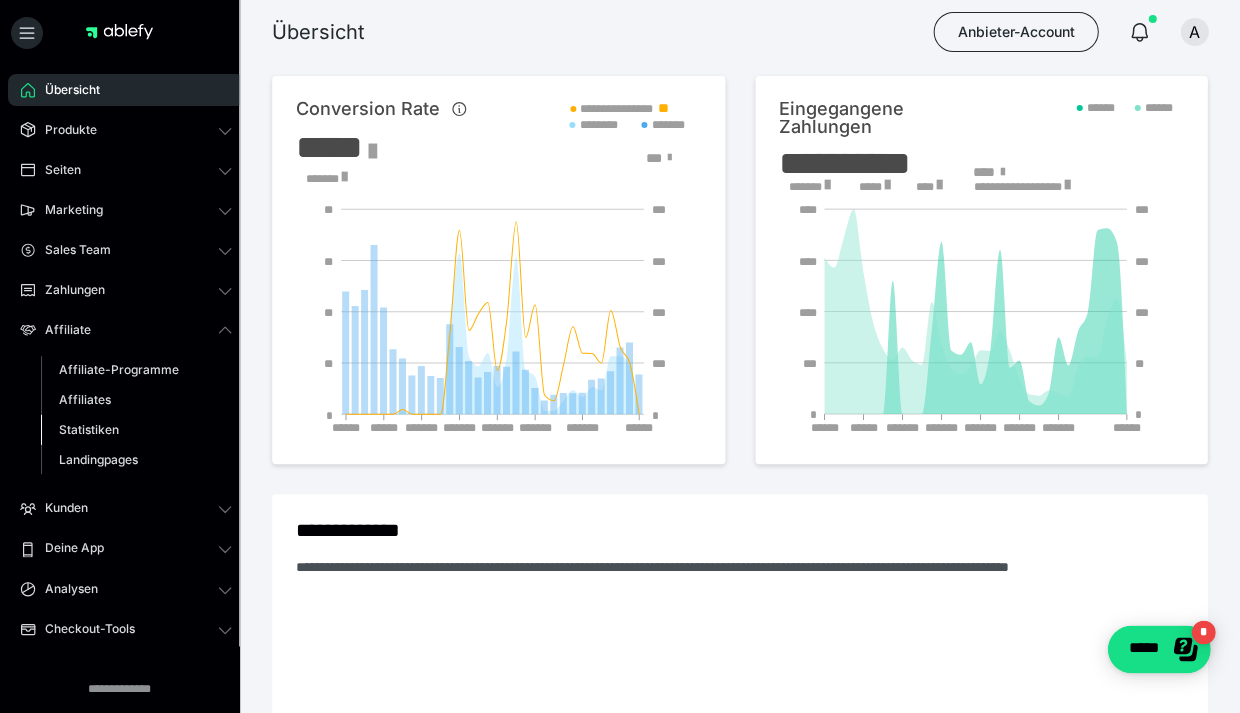click on "Statistiken" at bounding box center [89, 429] 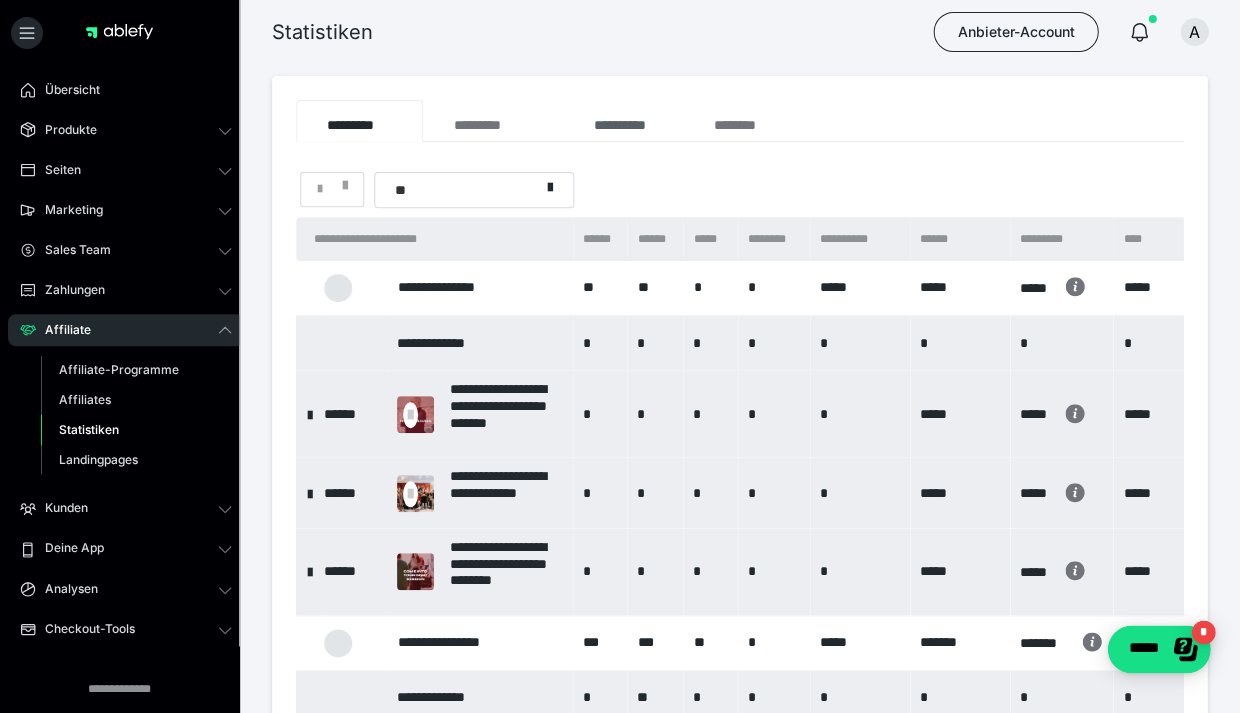 click on "**********" at bounding box center (622, 121) 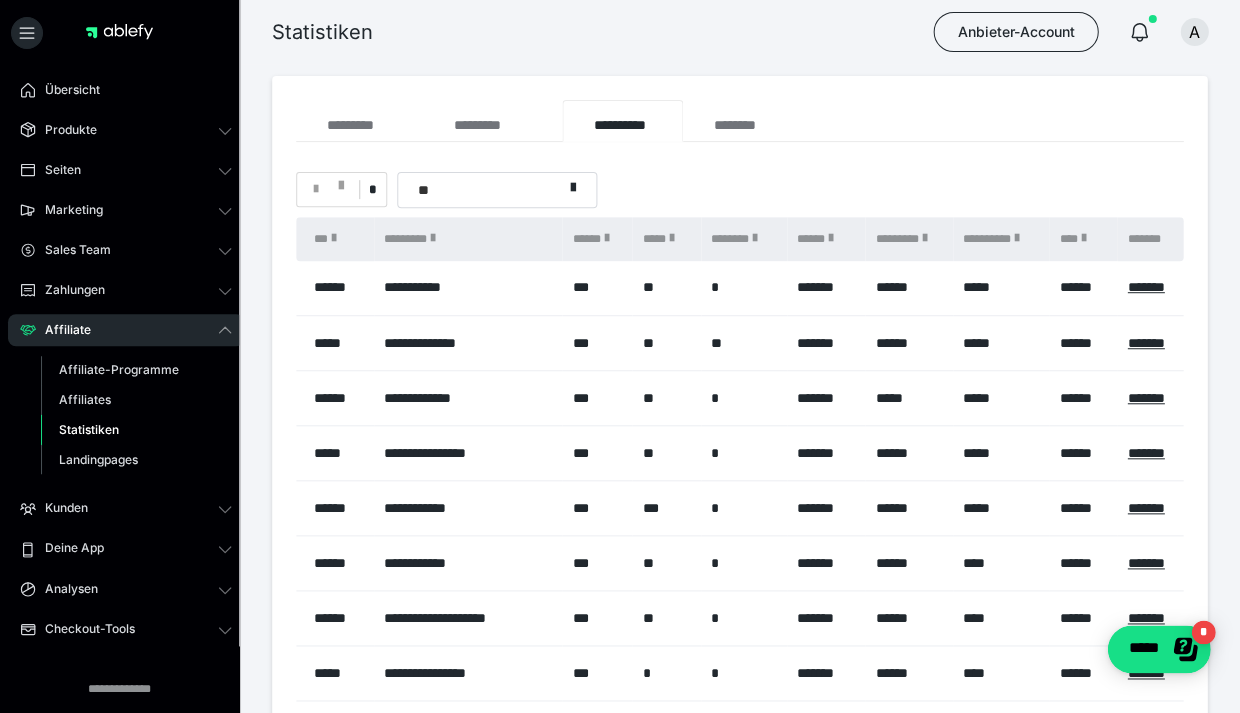 click on "*********" at bounding box center (908, 239) 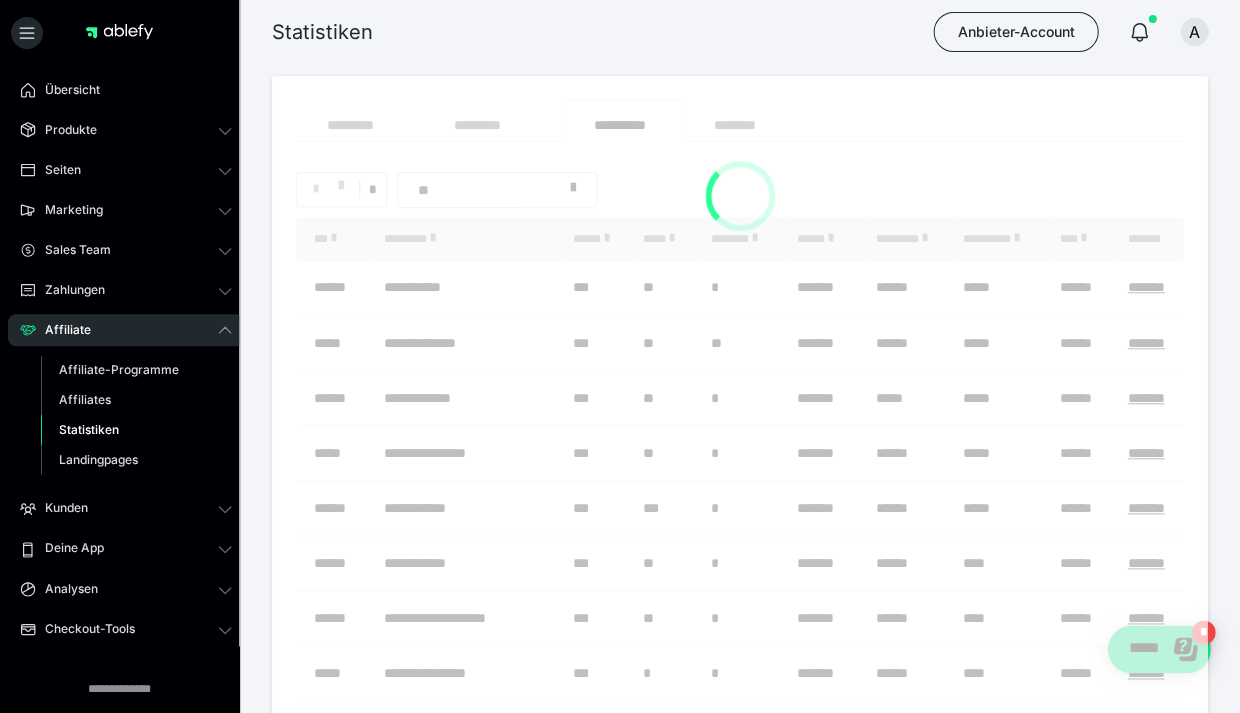 click at bounding box center (739, 485) 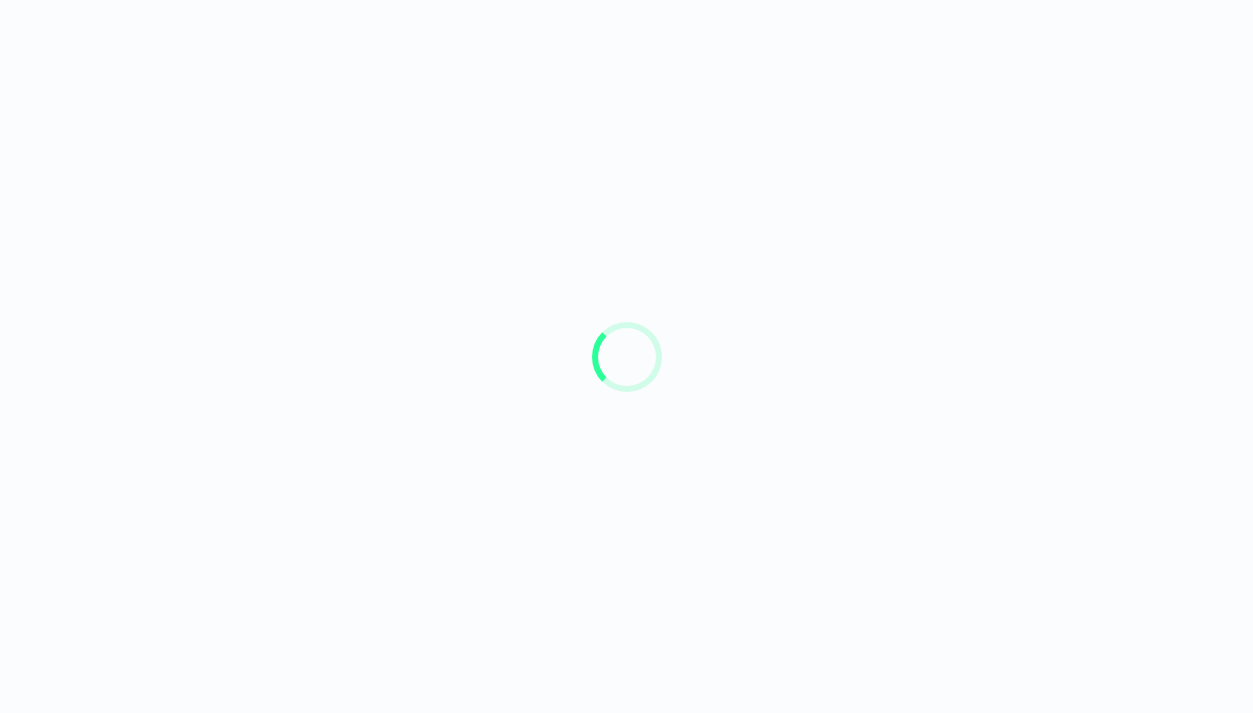 scroll, scrollTop: 0, scrollLeft: 0, axis: both 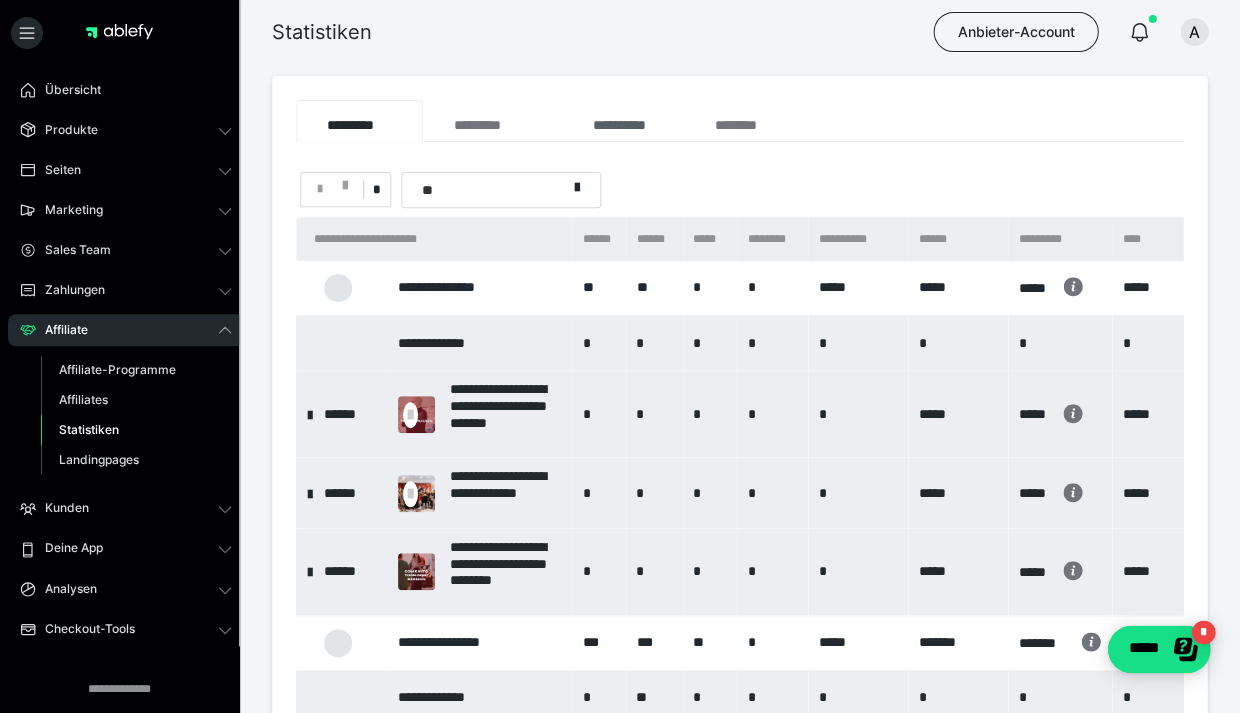 click on "**********" at bounding box center [622, 121] 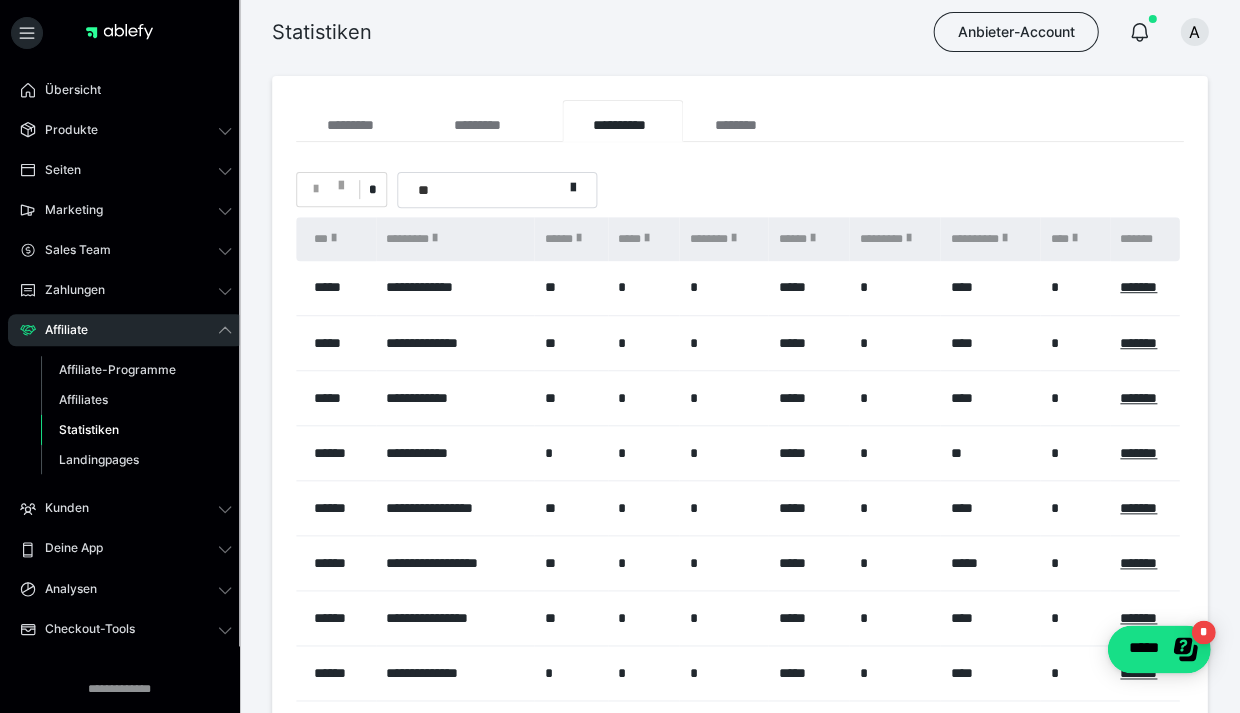 click on "**" at bounding box center (480, 189) 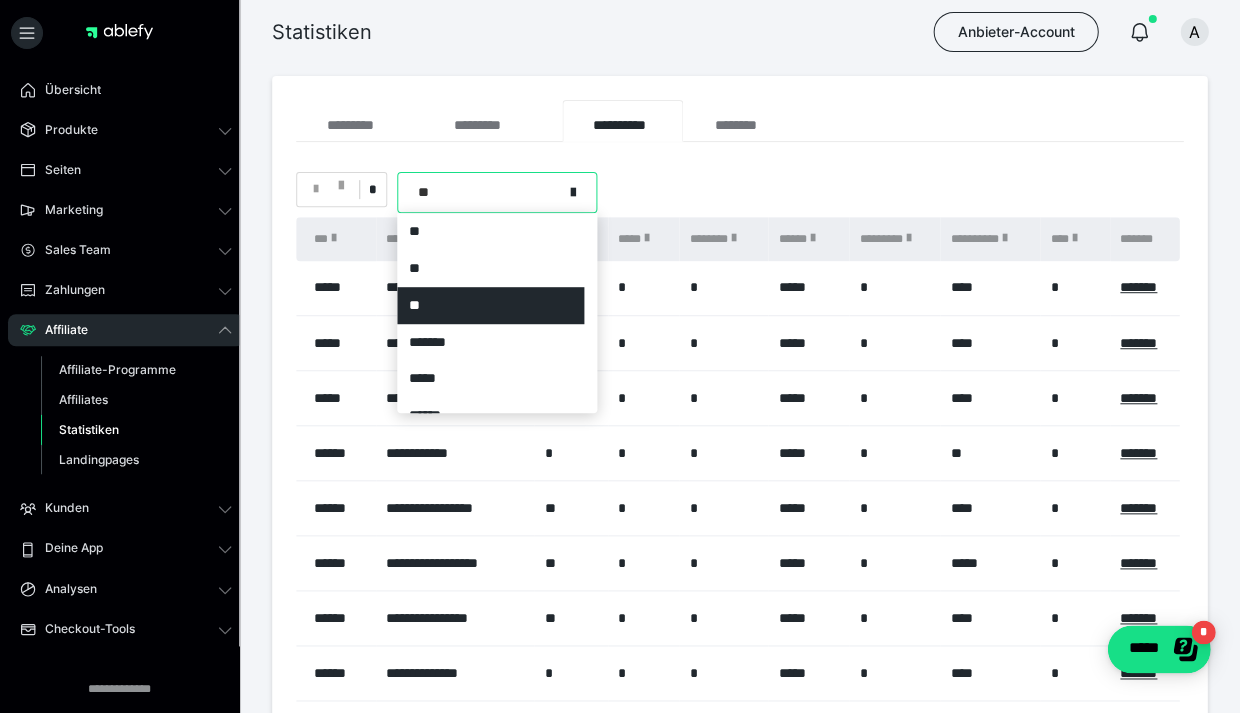 scroll, scrollTop: 21, scrollLeft: 0, axis: vertical 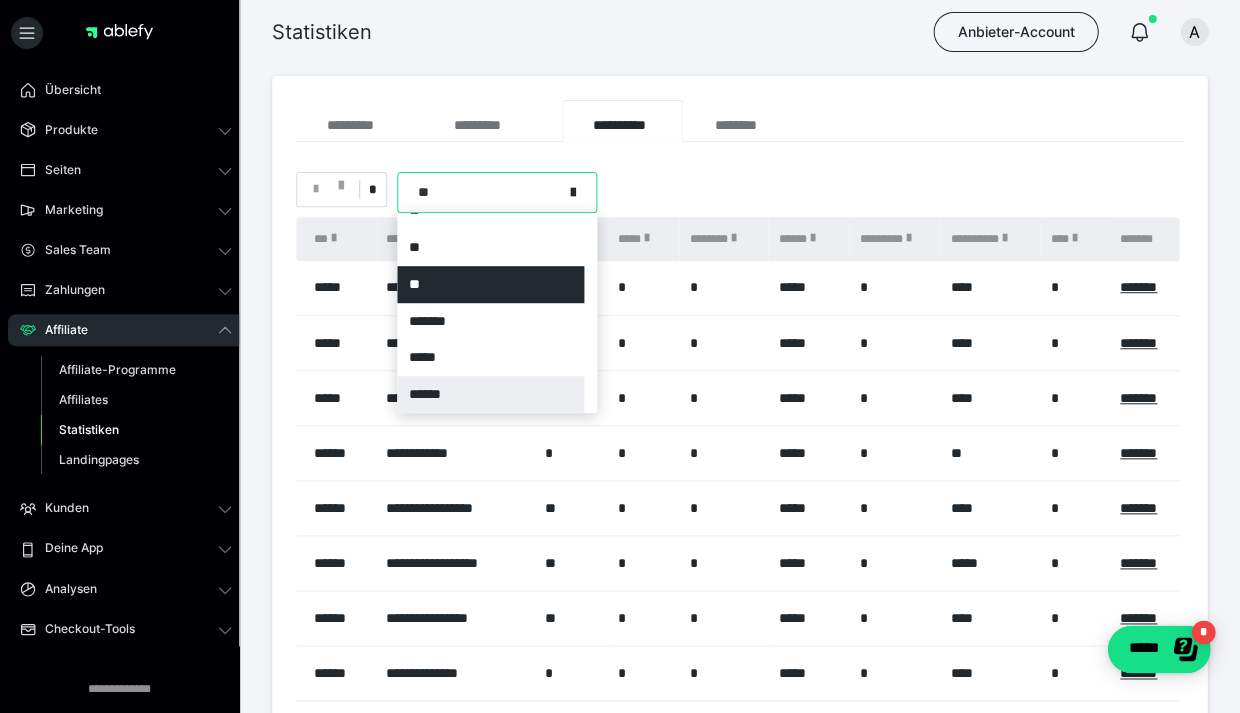 click on "******" at bounding box center [490, 394] 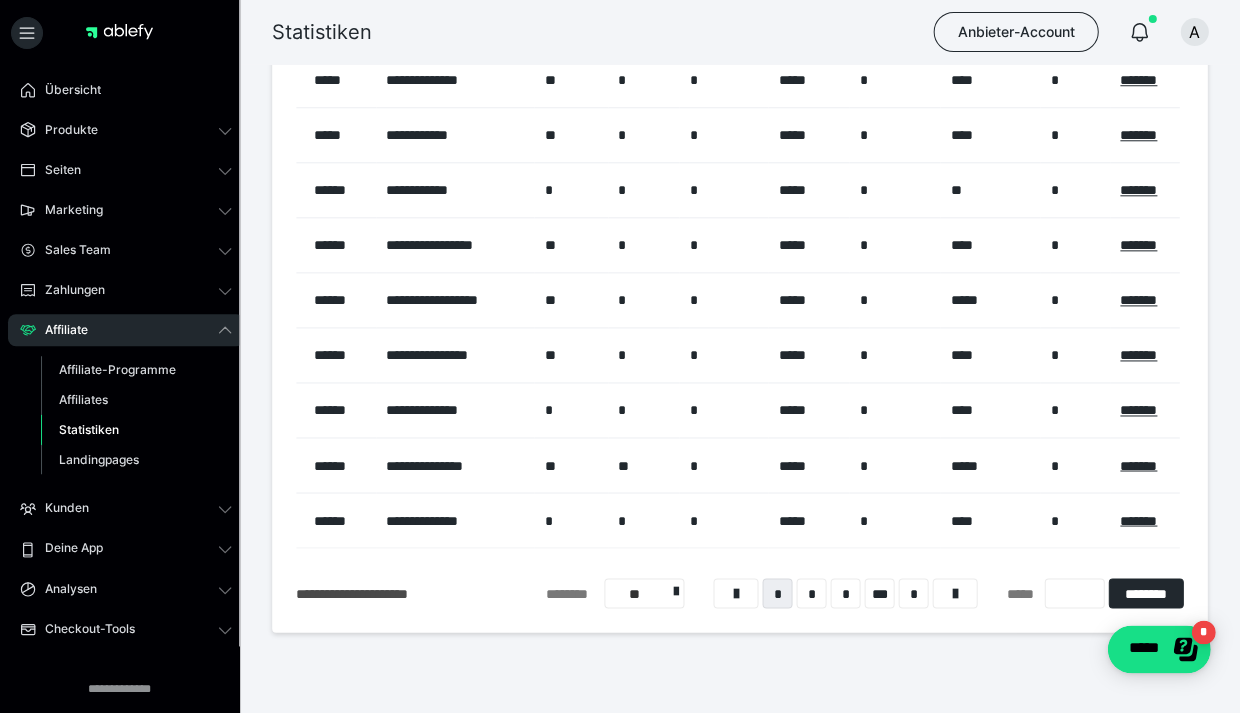scroll, scrollTop: 306, scrollLeft: 0, axis: vertical 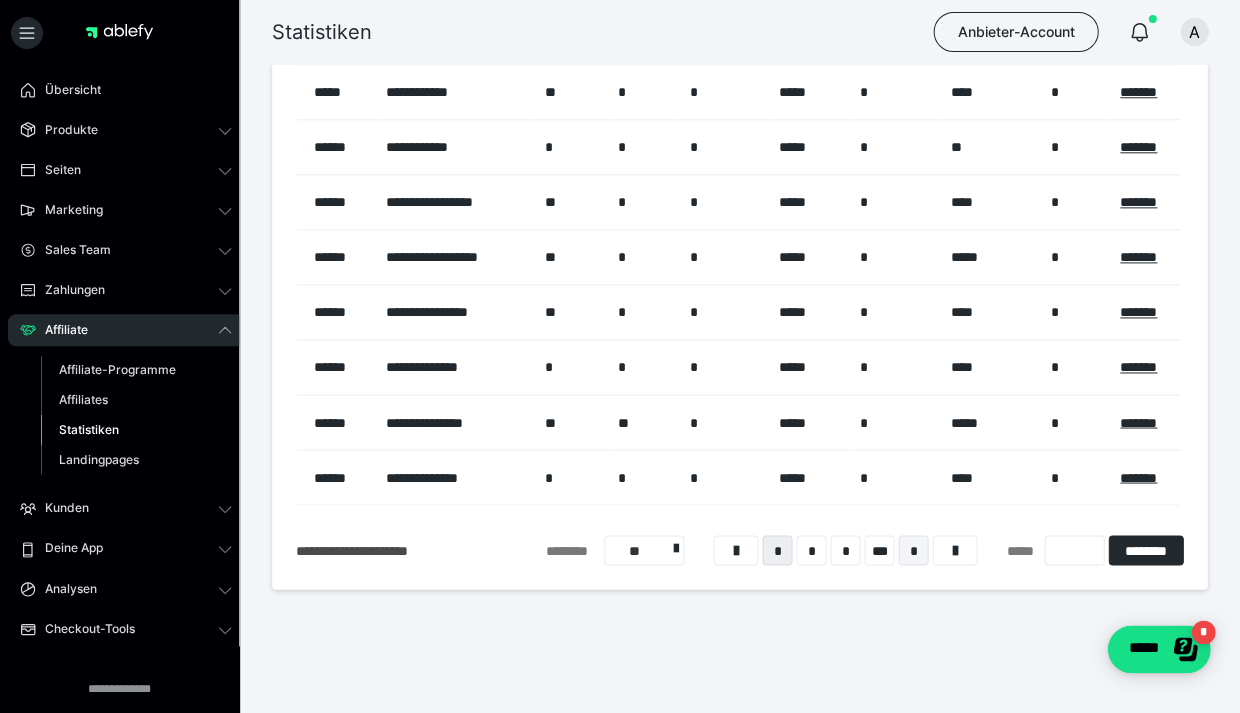 click on "*" at bounding box center [913, 550] 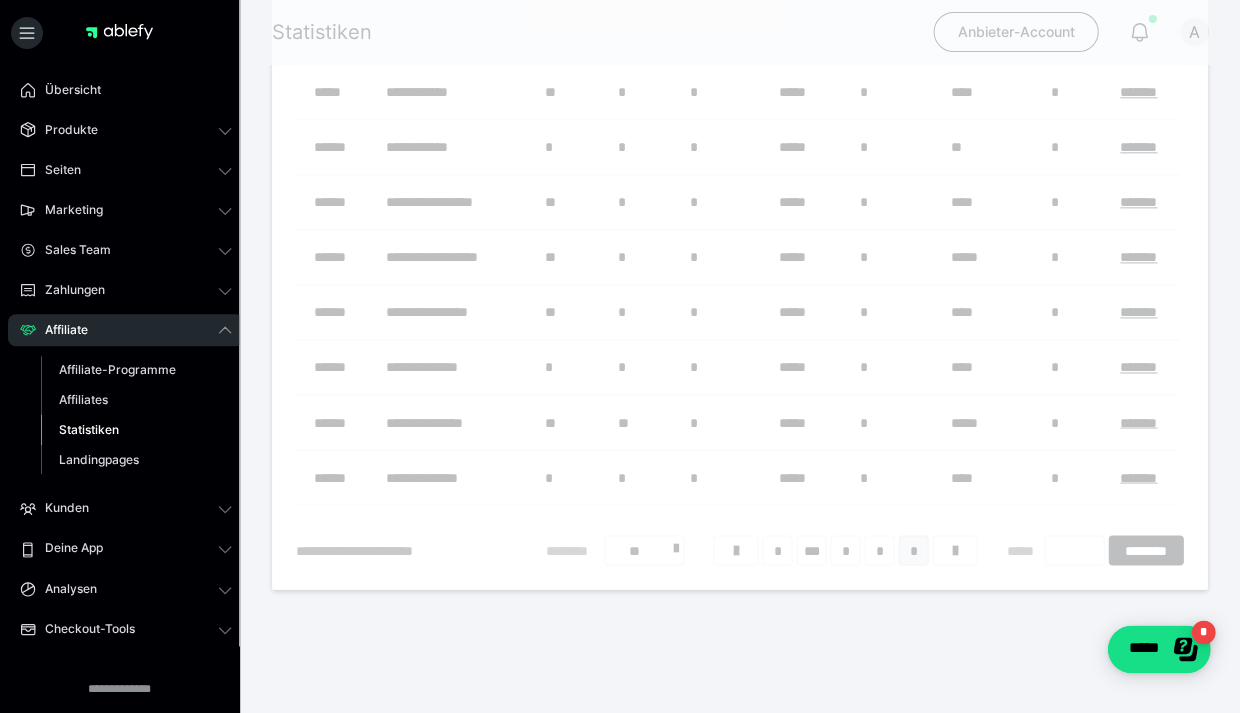 scroll, scrollTop: 15, scrollLeft: 0, axis: vertical 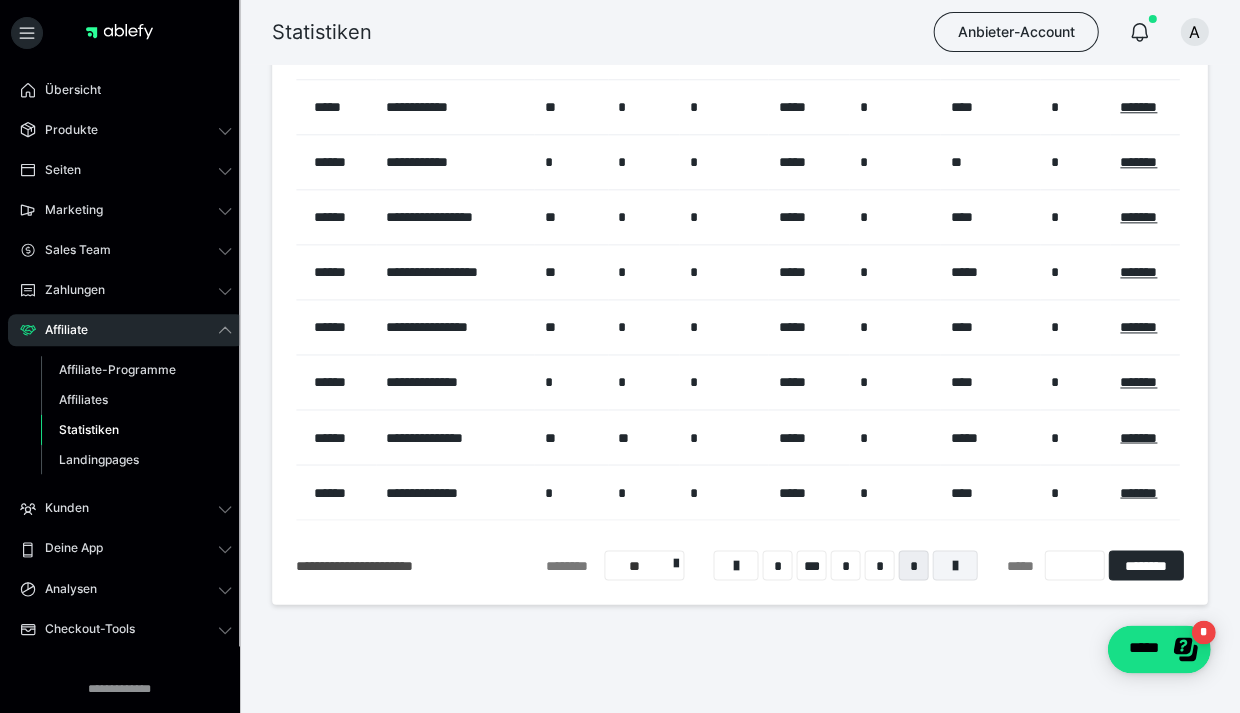 click at bounding box center [954, 565] 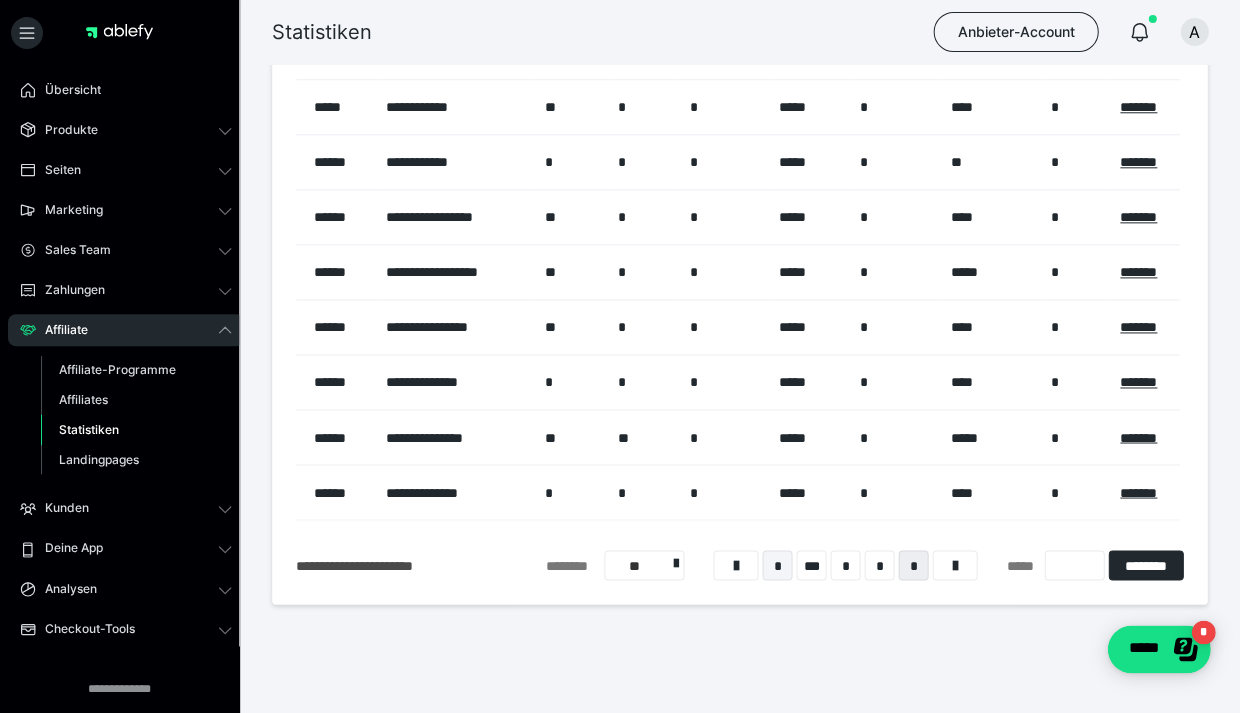 click on "*" at bounding box center [777, 565] 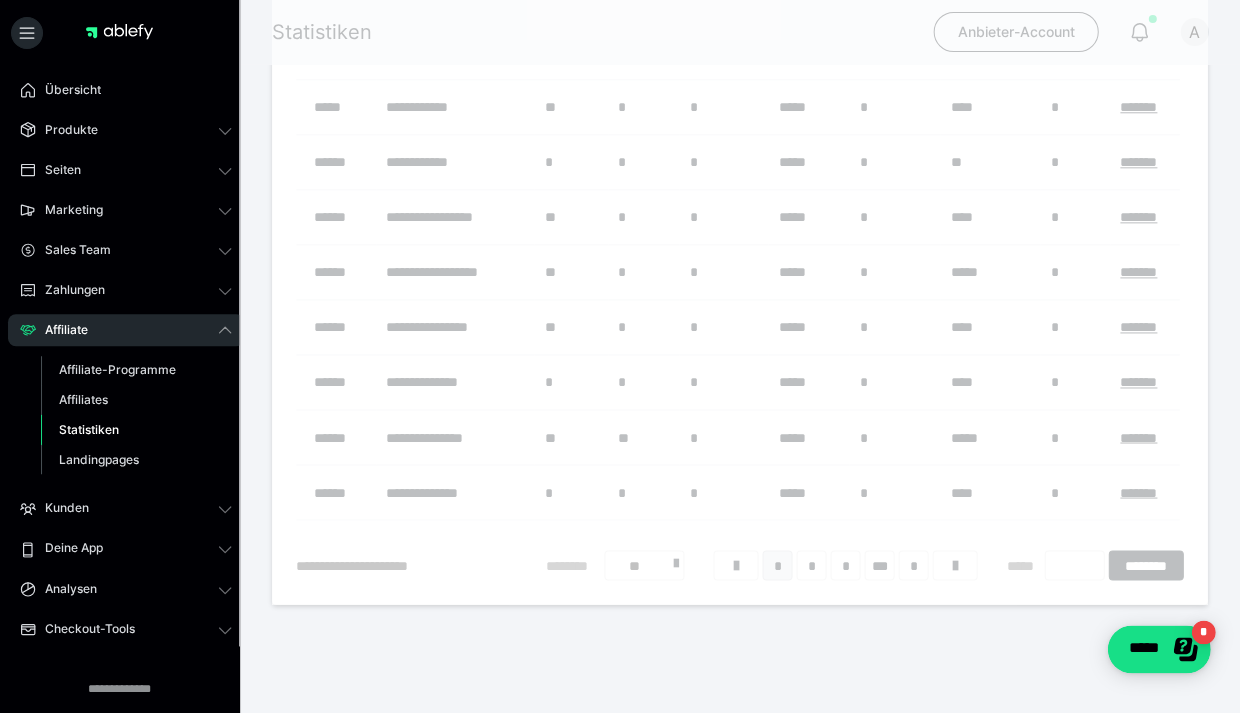 scroll, scrollTop: 15, scrollLeft: 0, axis: vertical 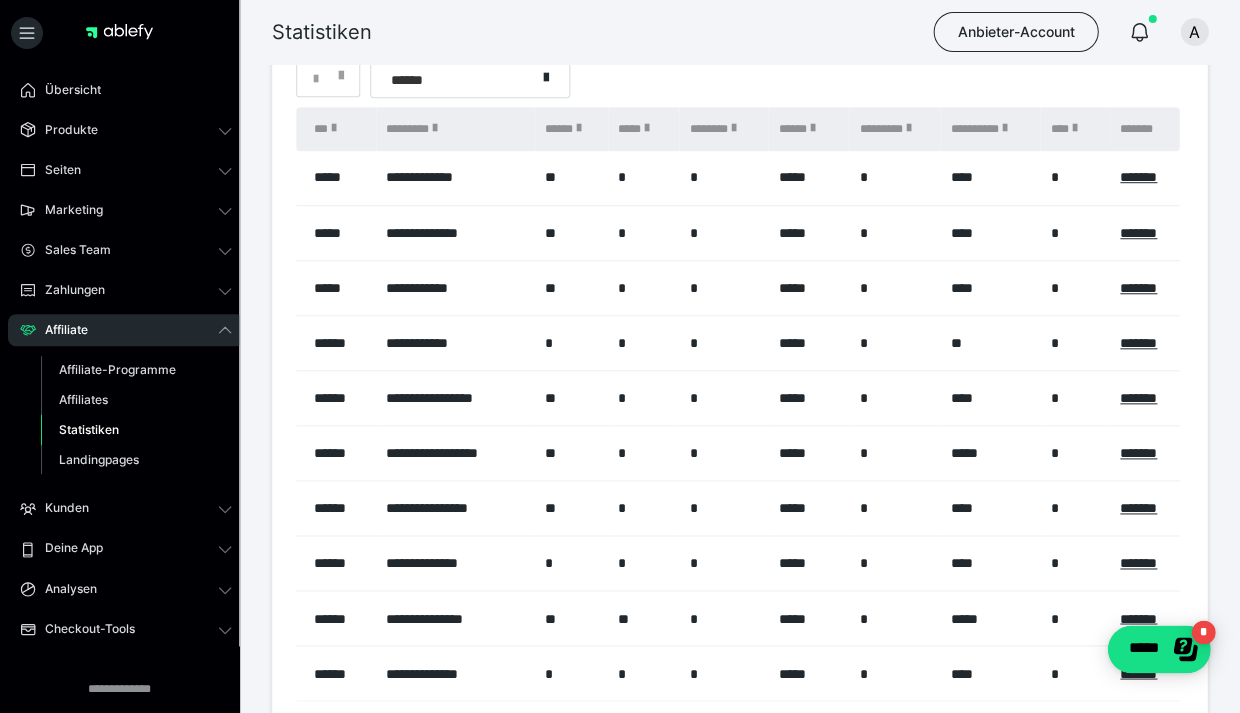 click on "*********" at bounding box center (894, 129) 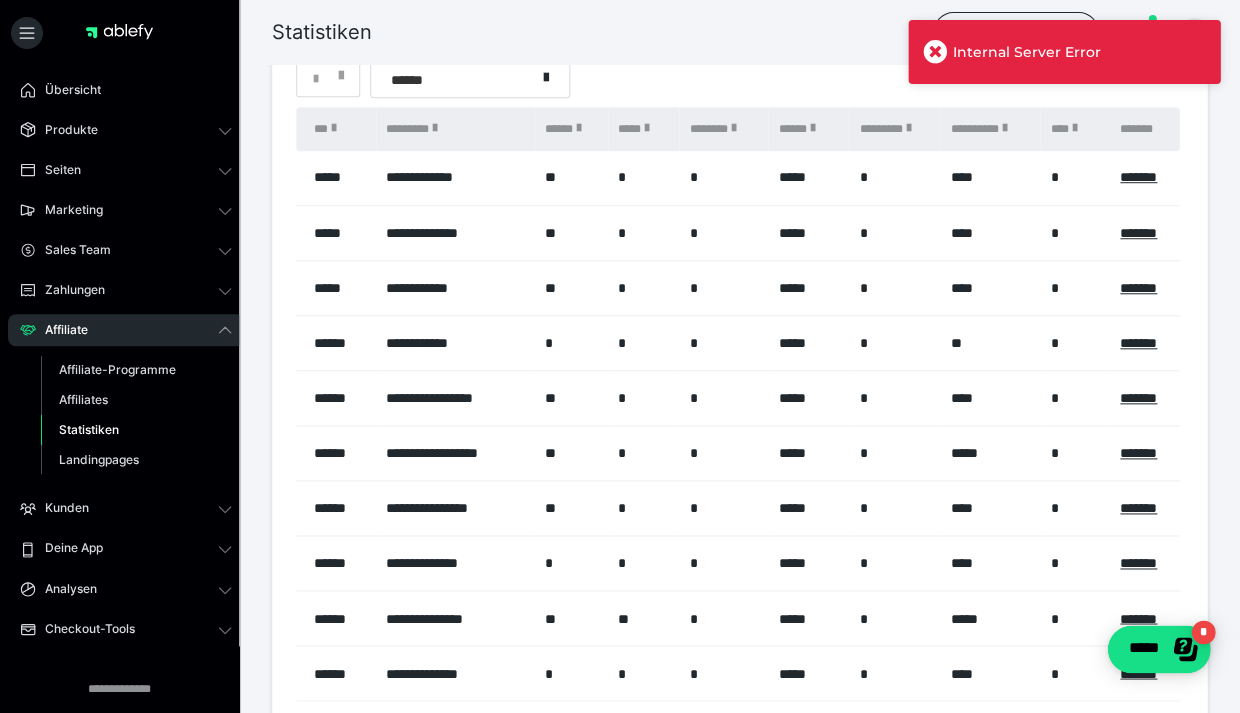 click on "* ******" at bounding box center (739, 79) 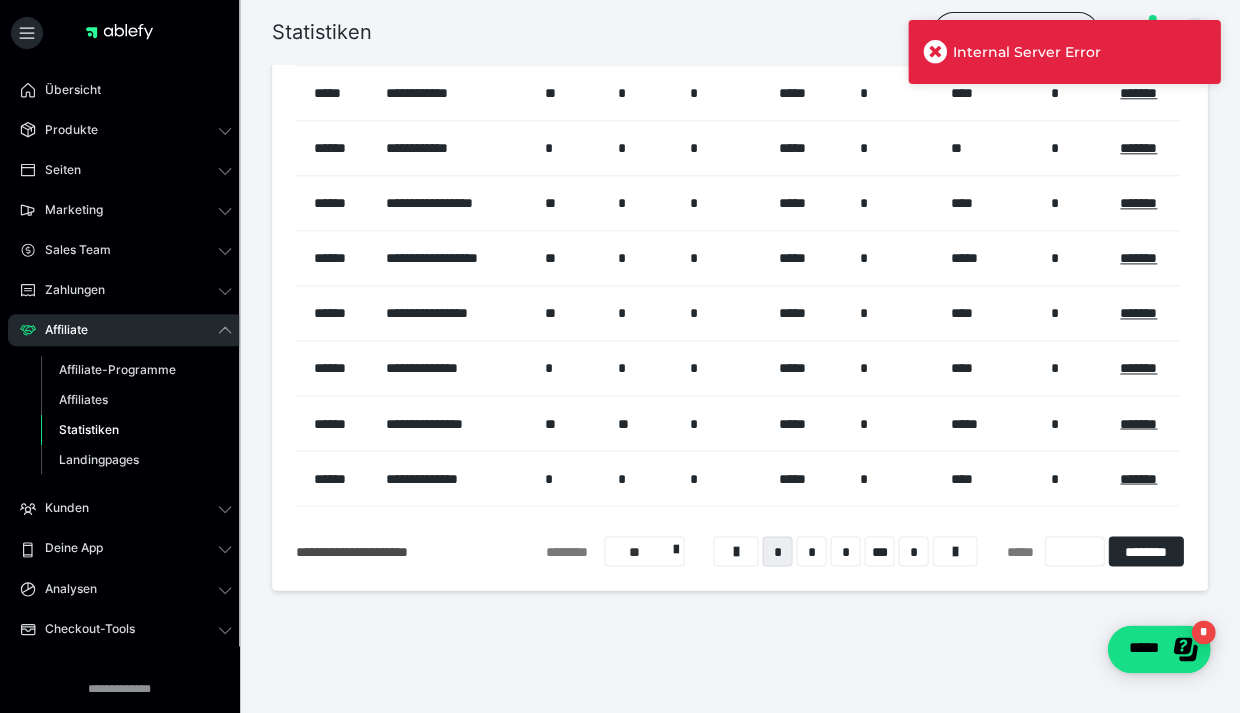 scroll, scrollTop: 306, scrollLeft: 0, axis: vertical 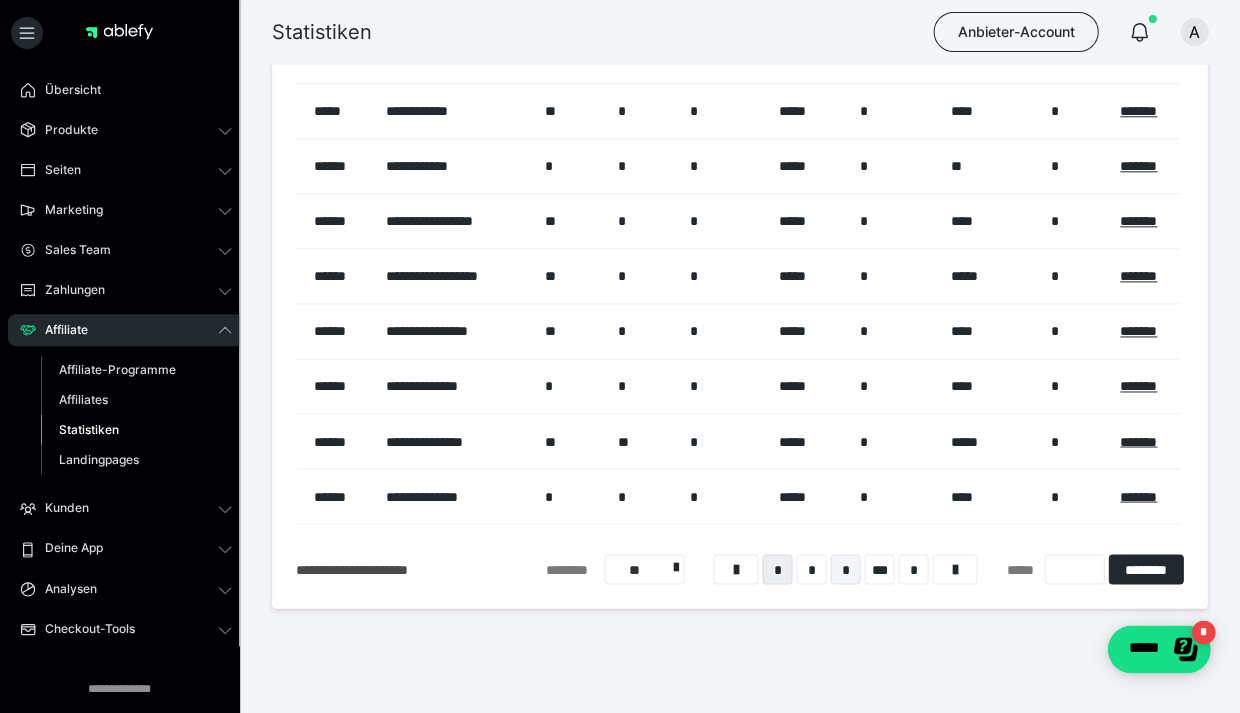 click on "*" at bounding box center [845, 569] 